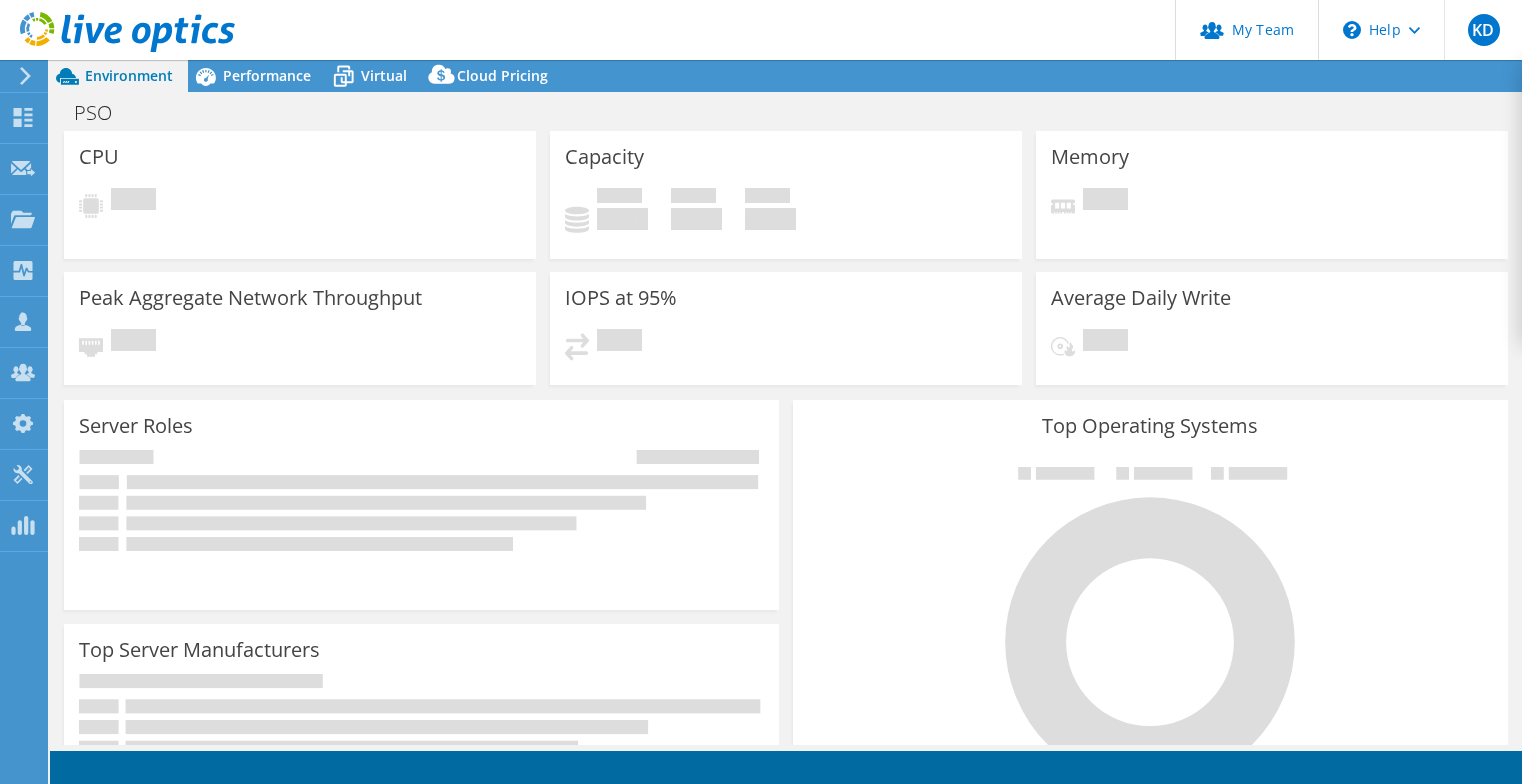 scroll, scrollTop: 0, scrollLeft: 0, axis: both 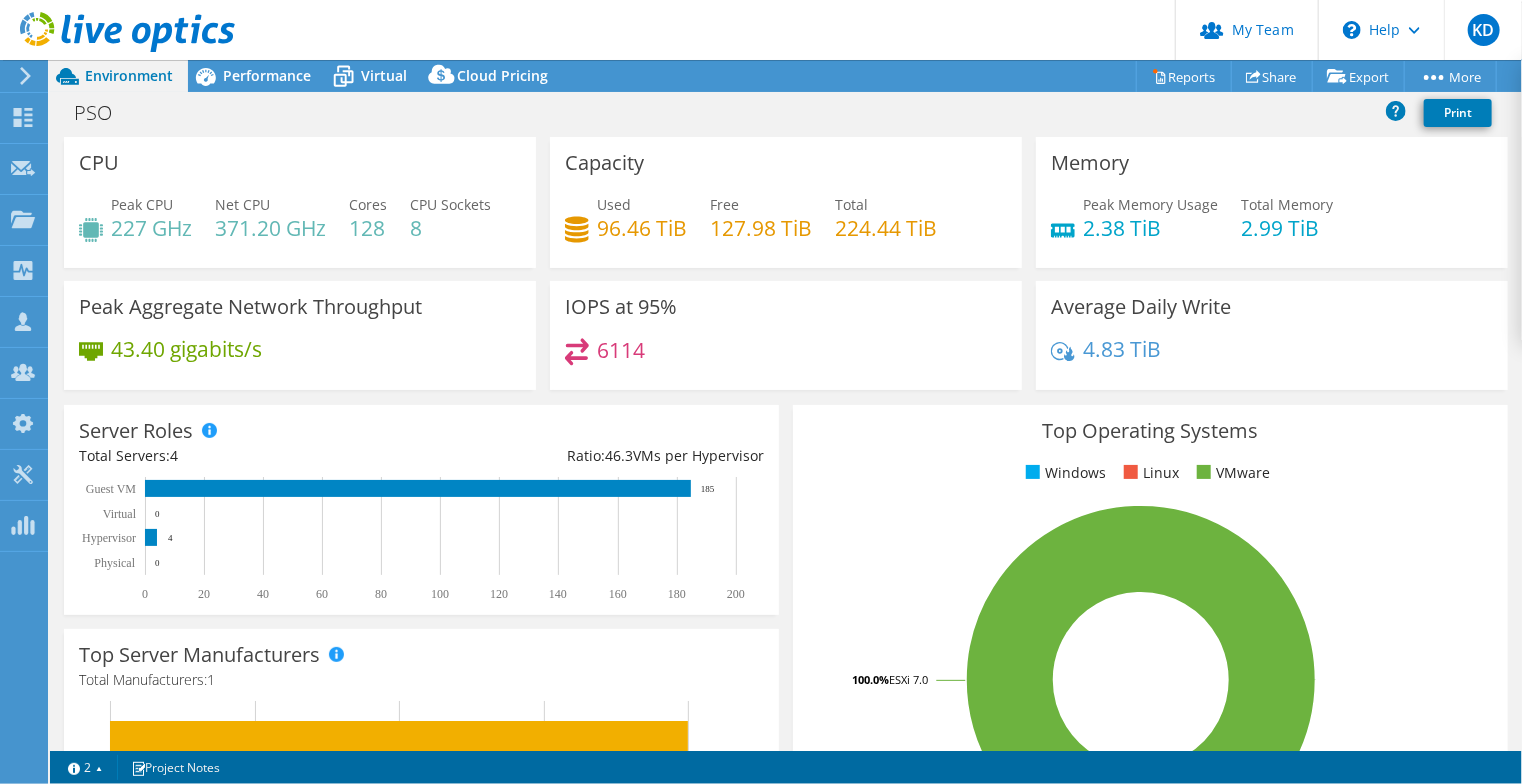 select on "USD" 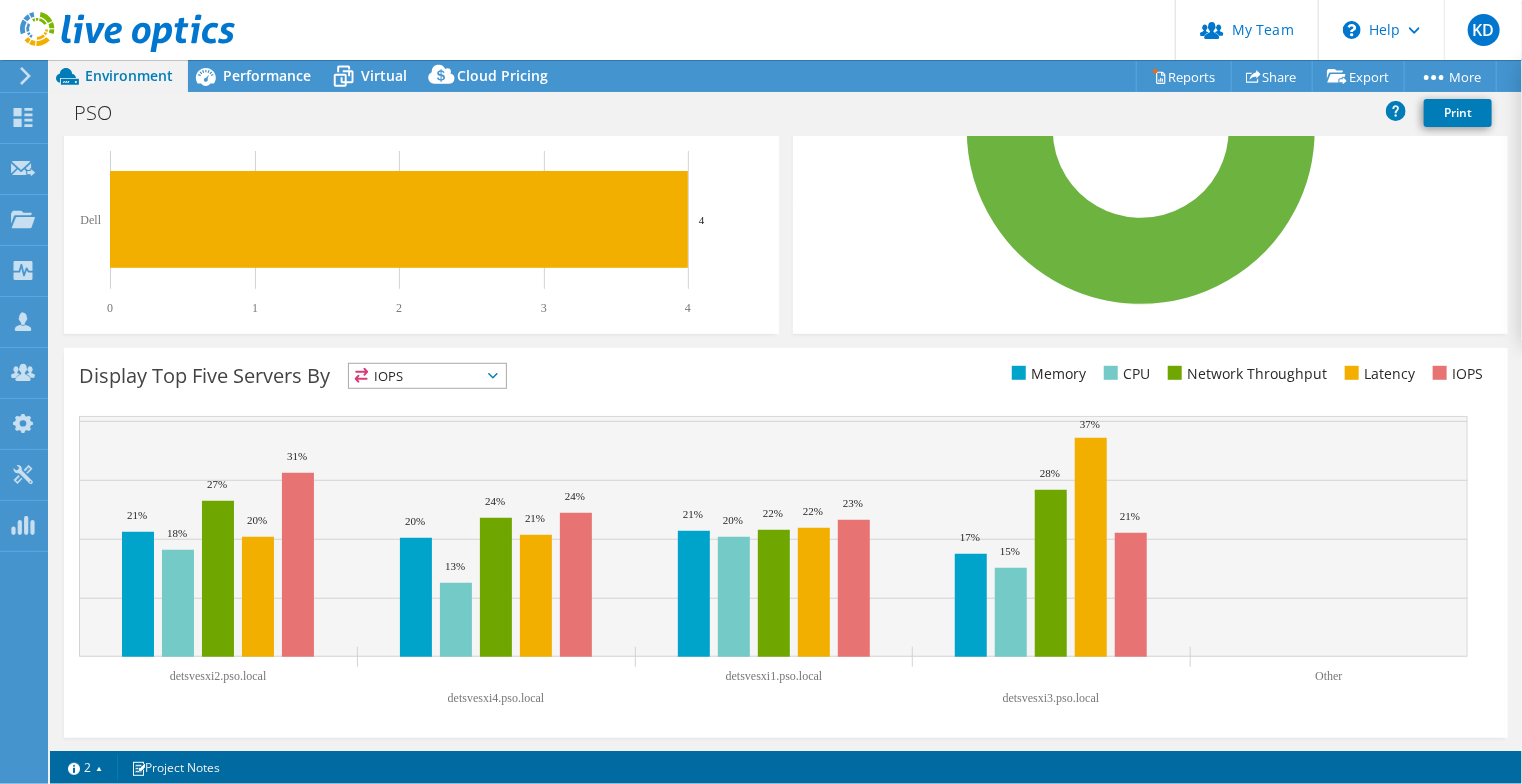 scroll, scrollTop: 0, scrollLeft: 0, axis: both 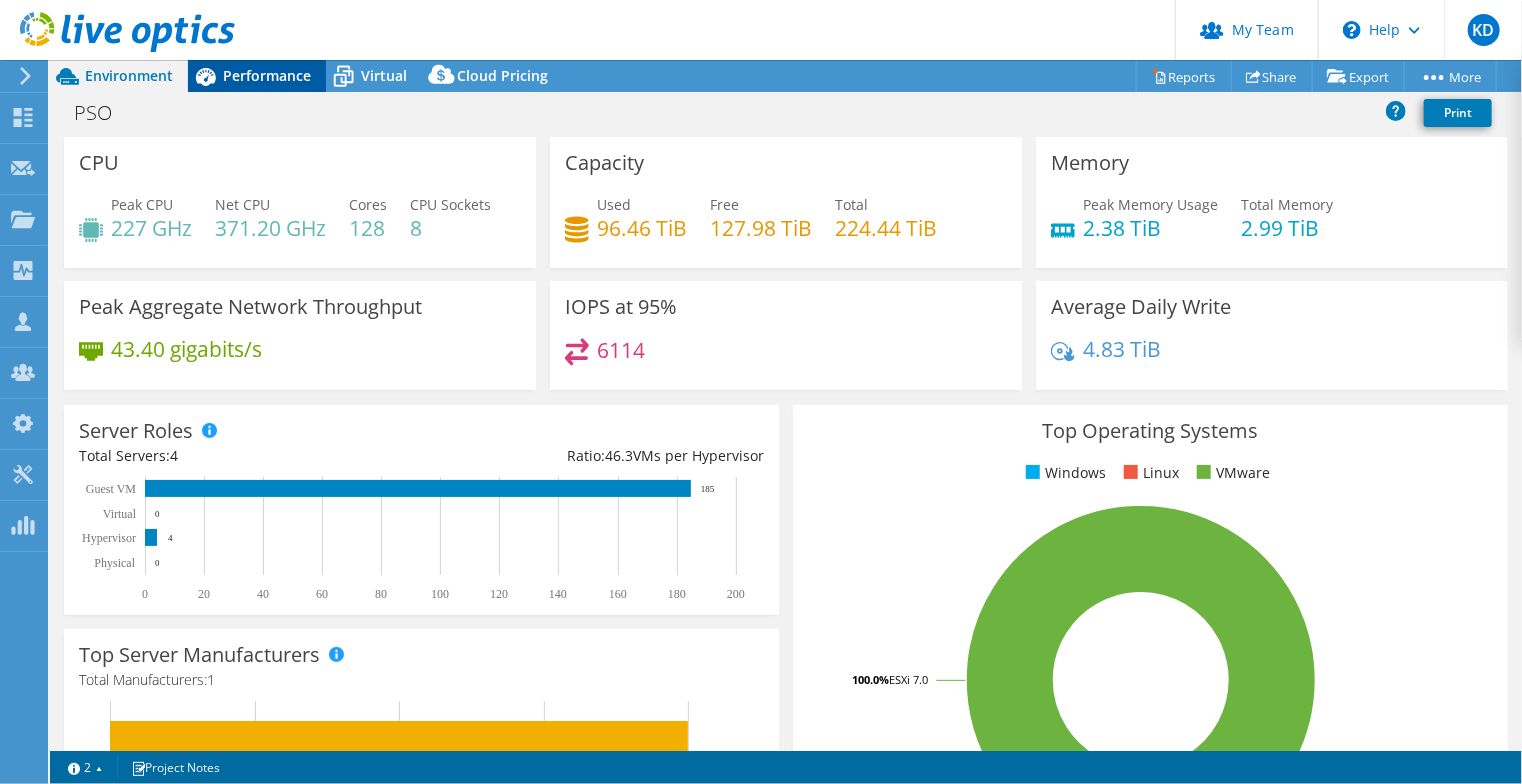 click on "Performance" at bounding box center (267, 75) 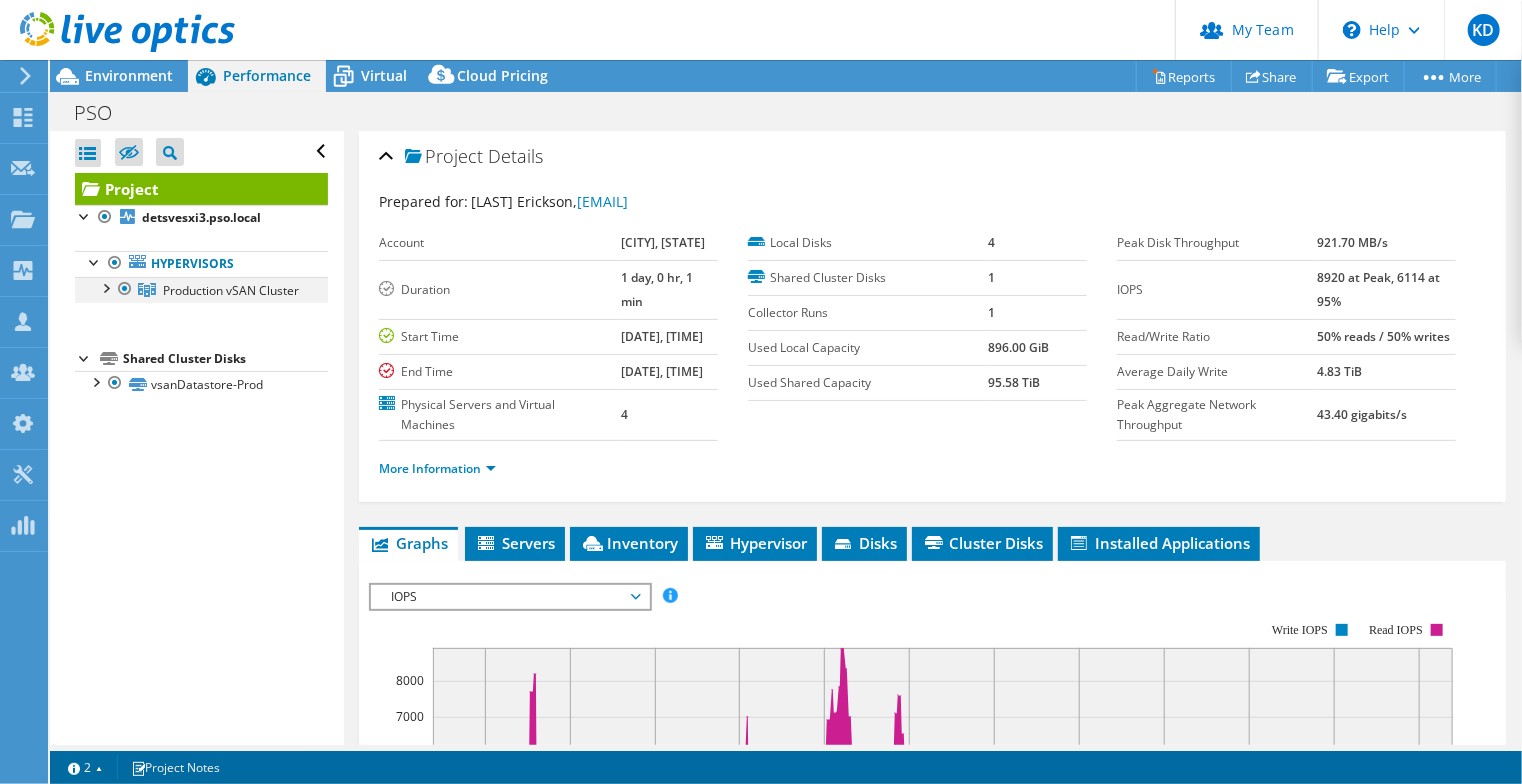 click at bounding box center (105, 287) 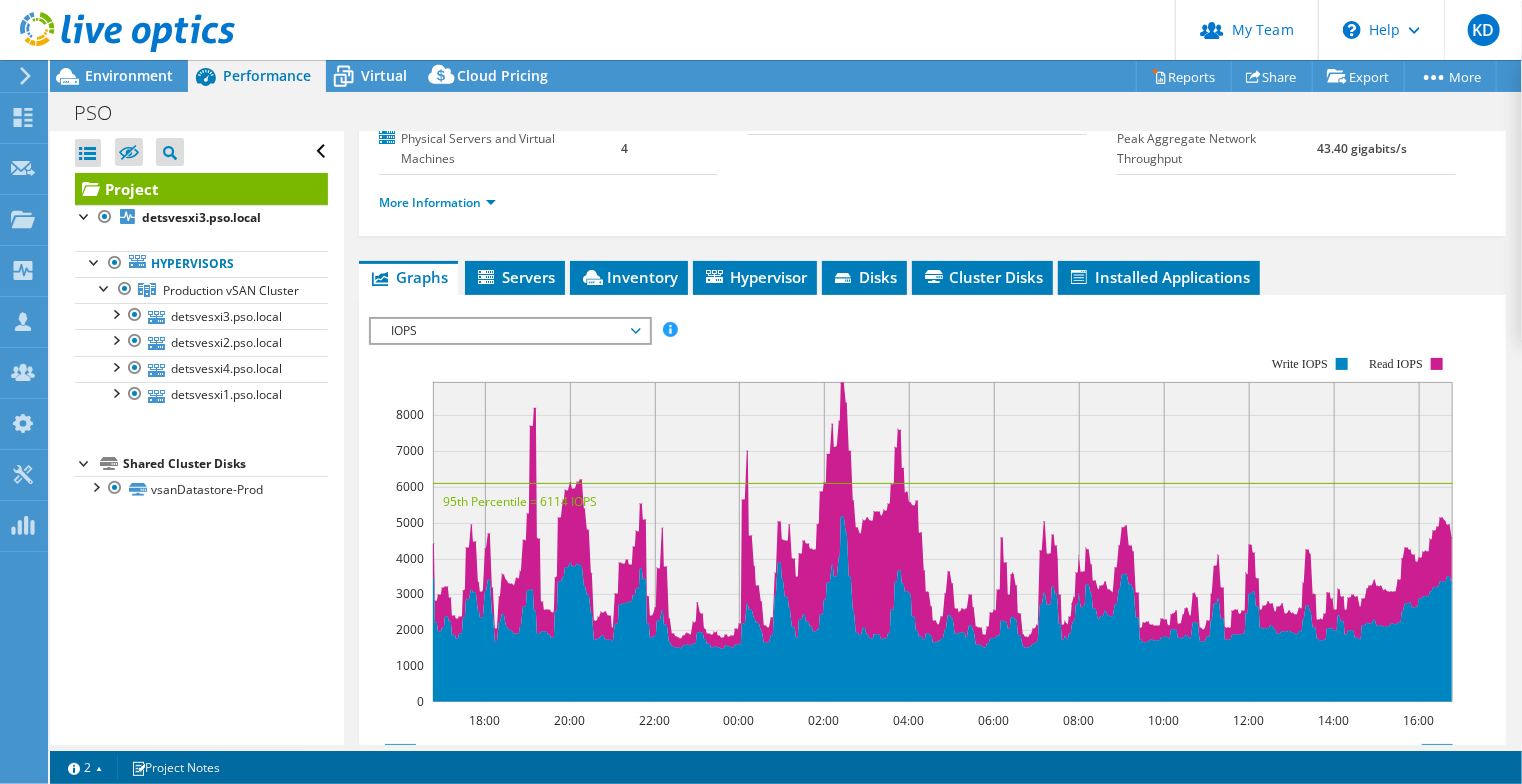 scroll, scrollTop: 0, scrollLeft: 0, axis: both 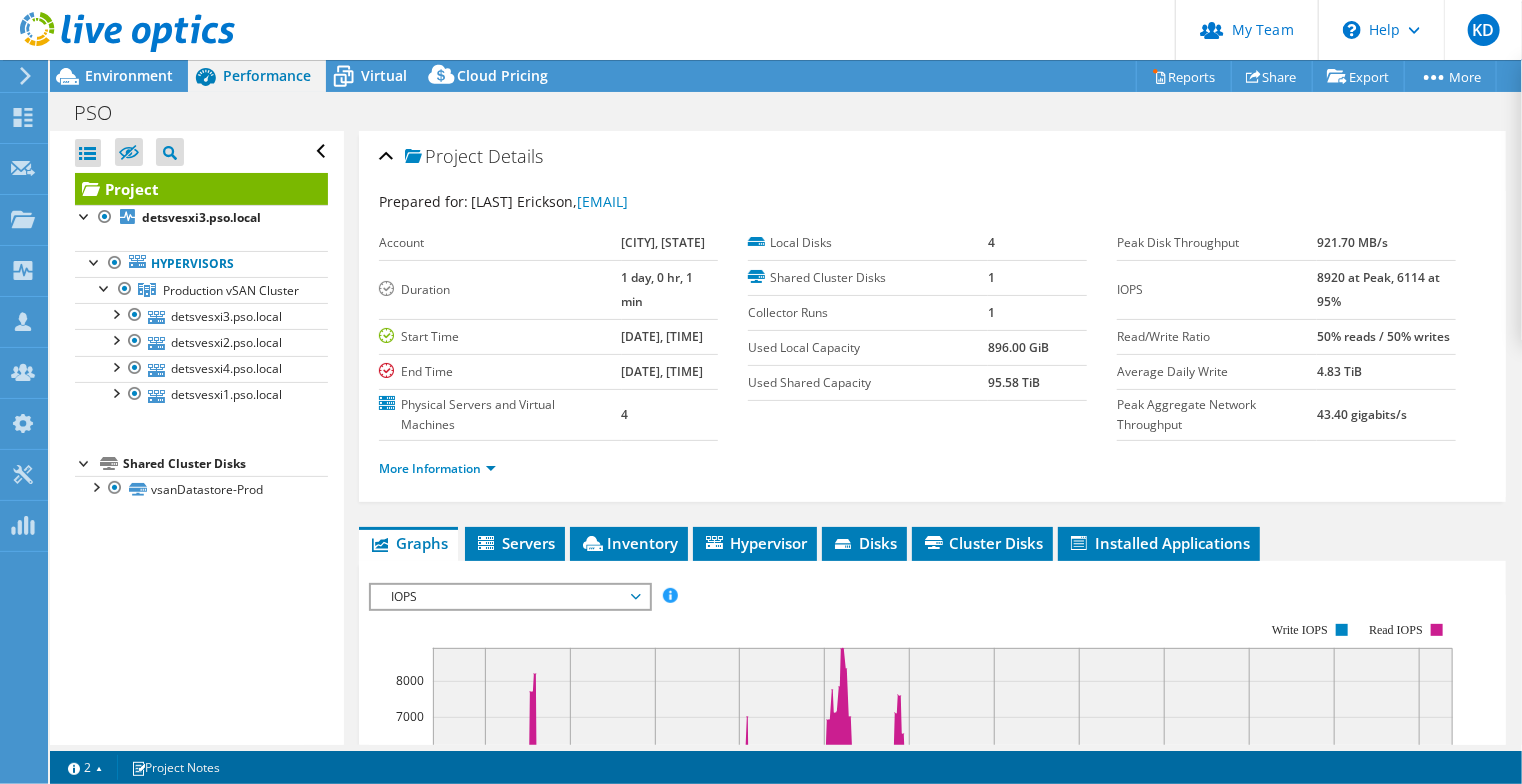 drag, startPoint x: 1280, startPoint y: 266, endPoint x: 1403, endPoint y: 279, distance: 123.68508 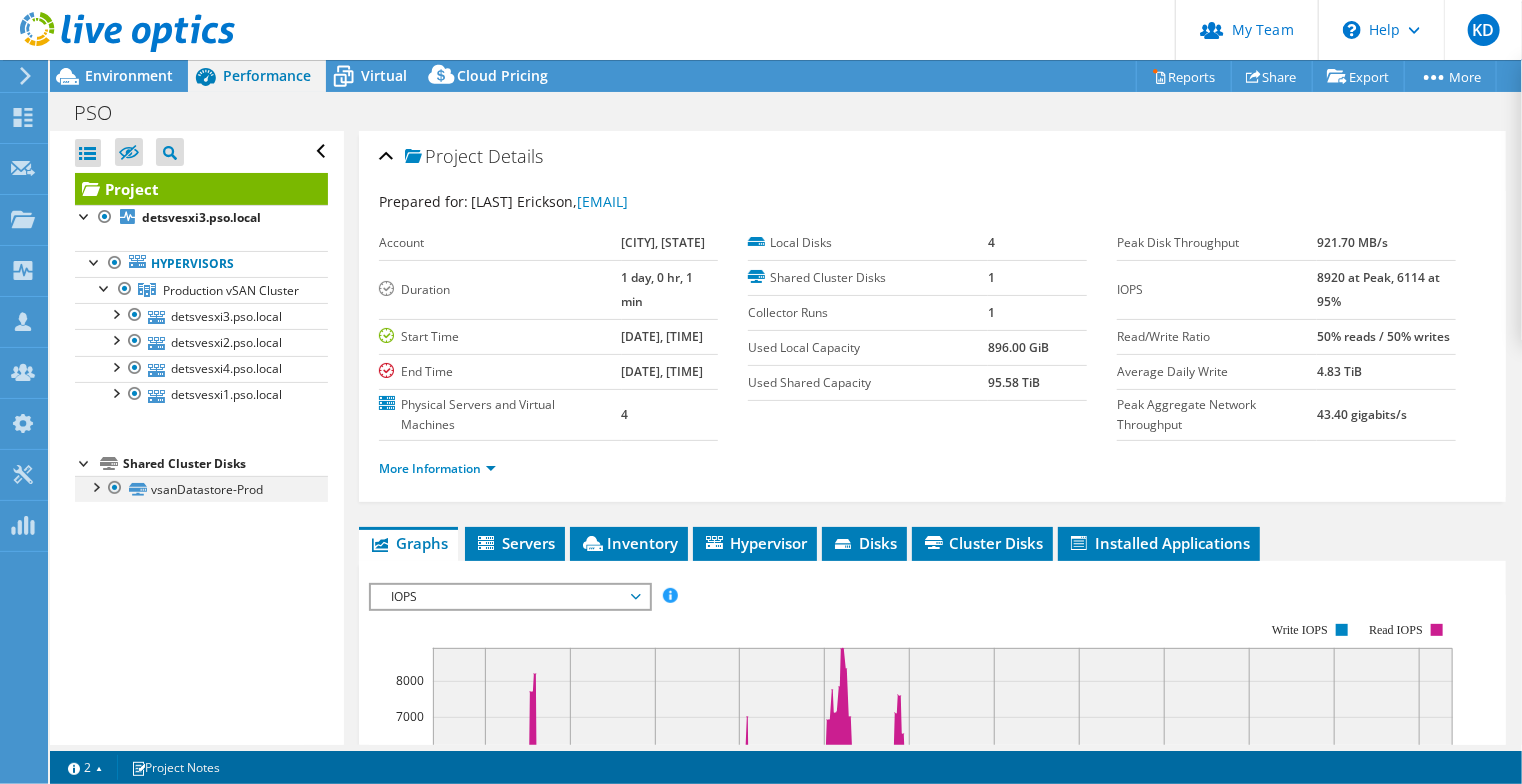 click at bounding box center [95, 486] 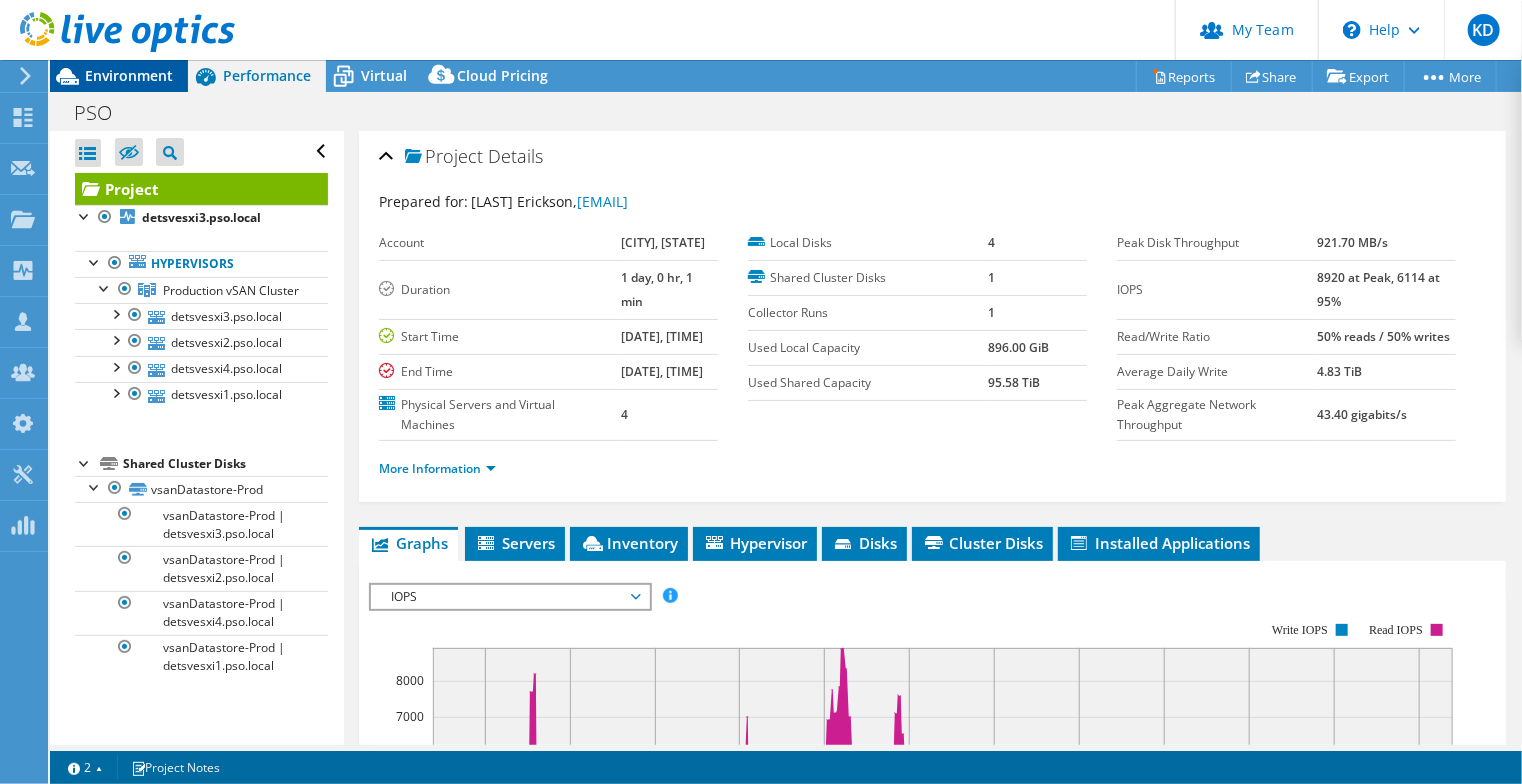 click on "Environment" at bounding box center (129, 75) 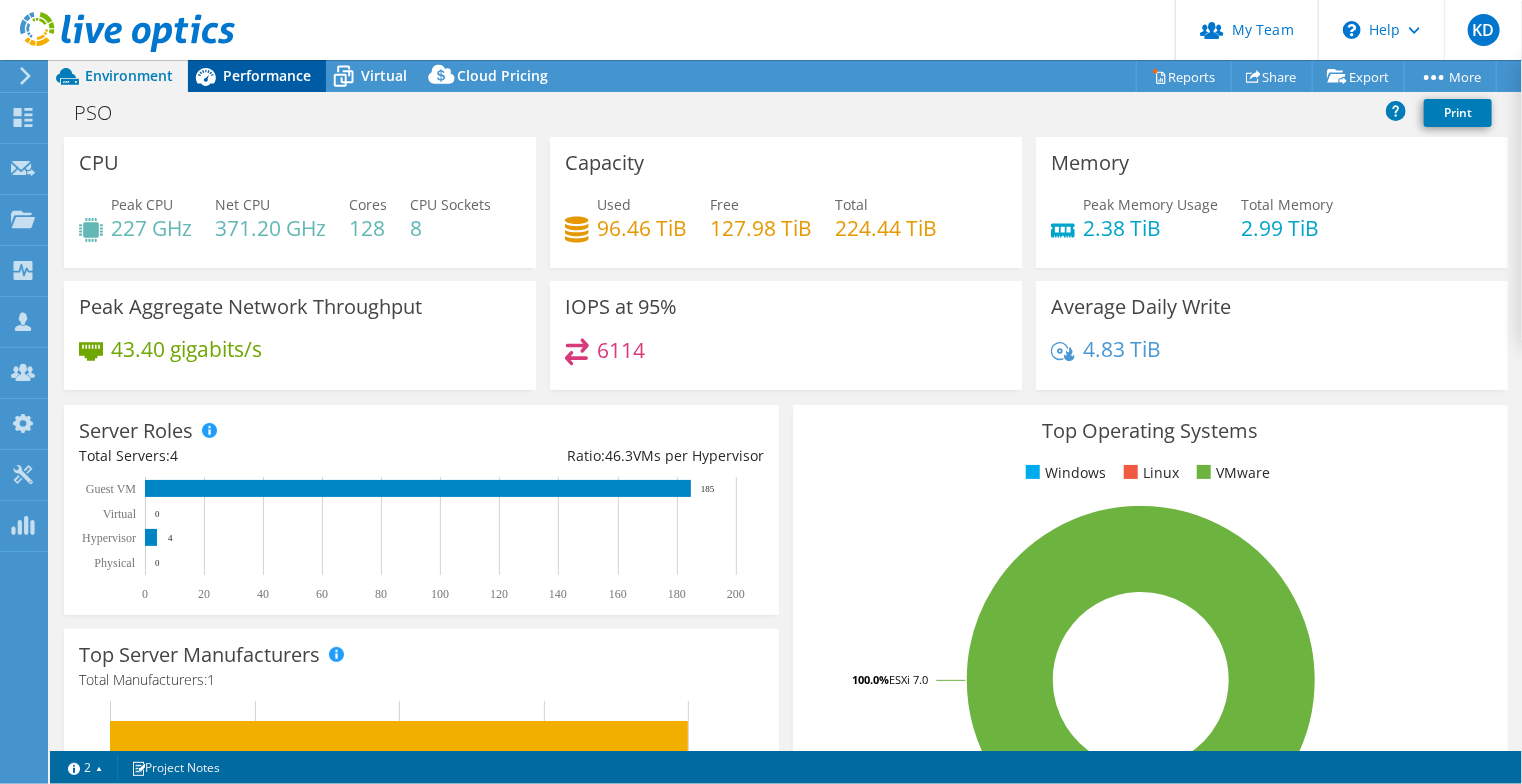 click on "Performance" at bounding box center [267, 75] 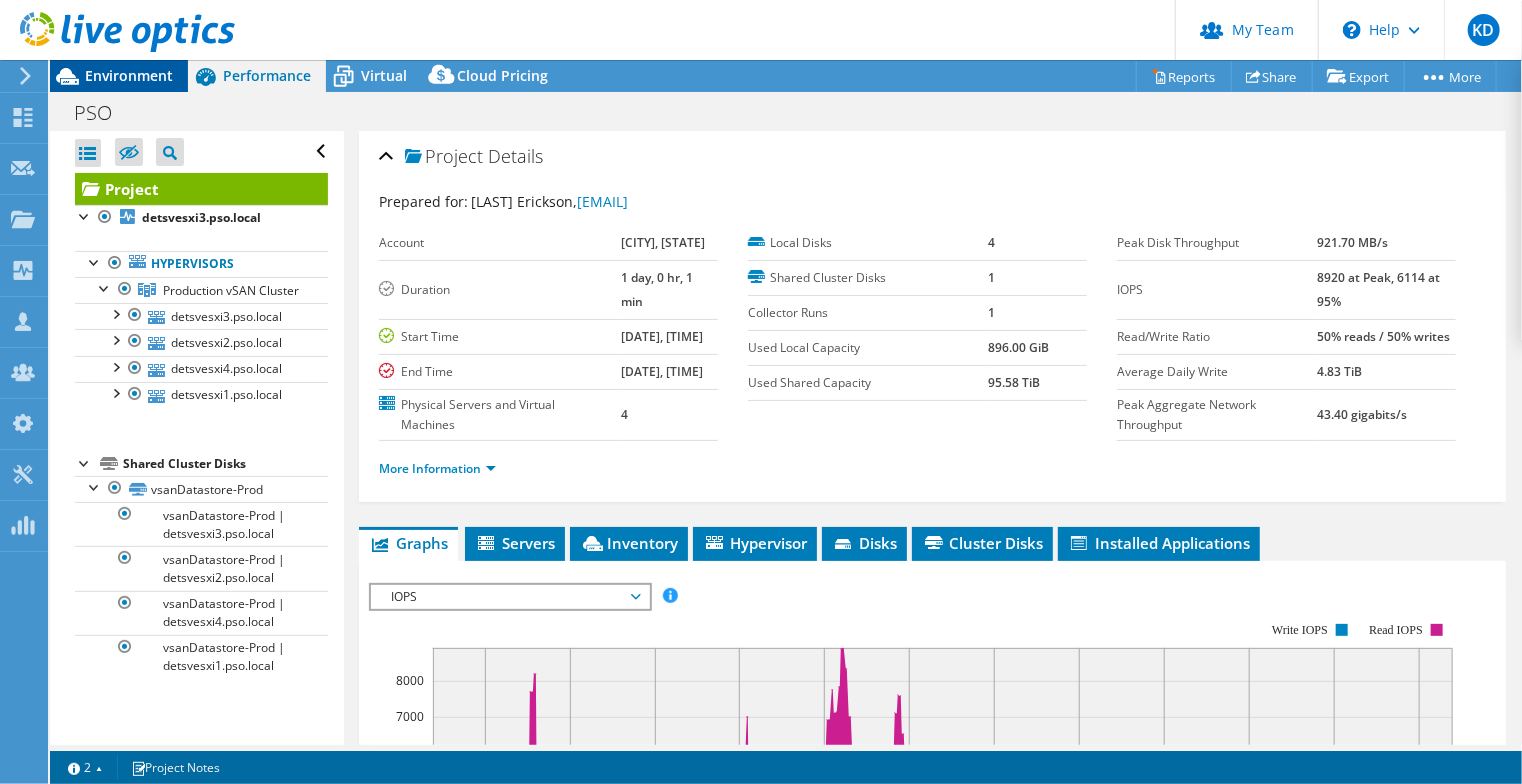 click on "Environment" at bounding box center [129, 75] 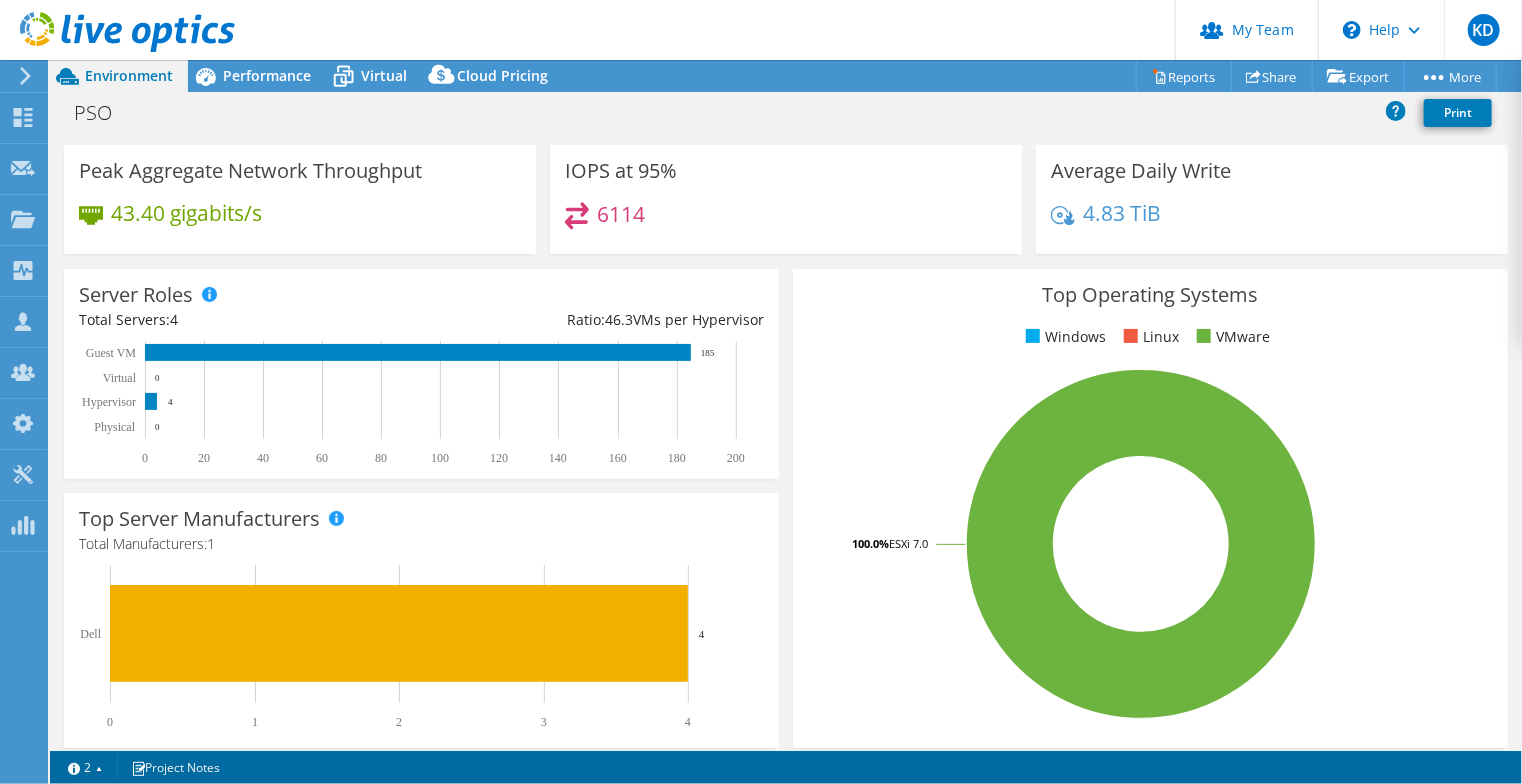 scroll, scrollTop: 0, scrollLeft: 0, axis: both 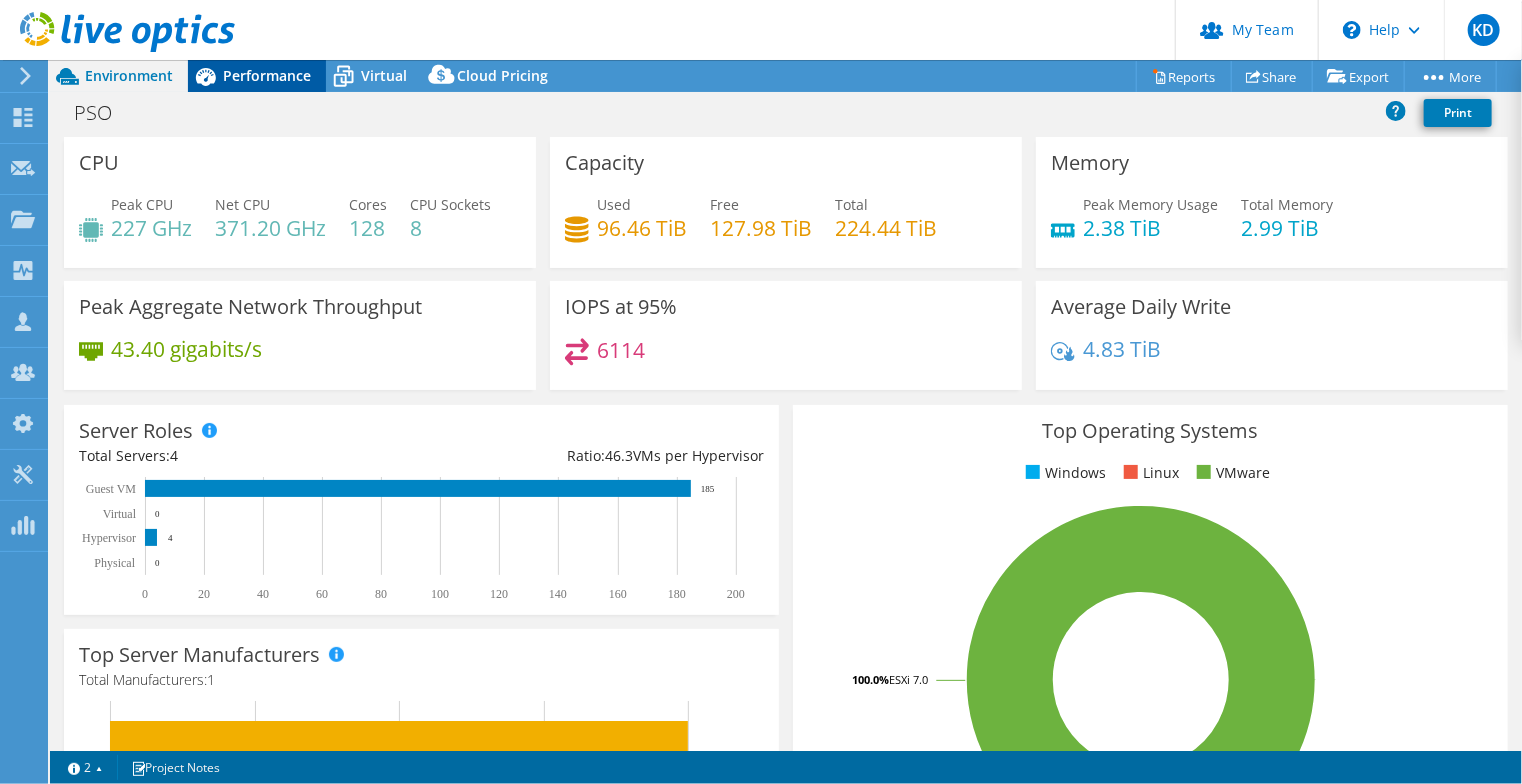 click on "Performance" at bounding box center [257, 76] 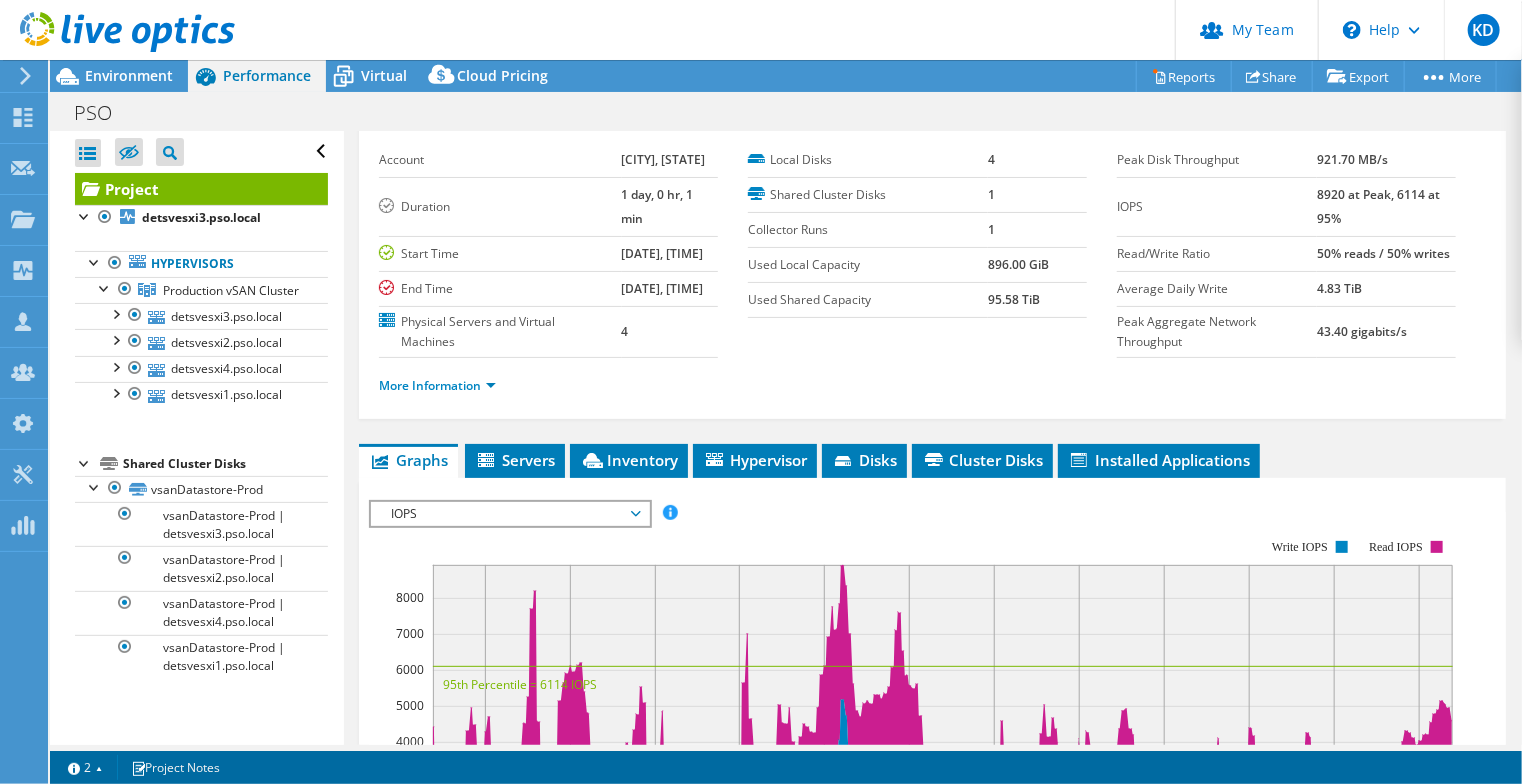 scroll, scrollTop: 0, scrollLeft: 0, axis: both 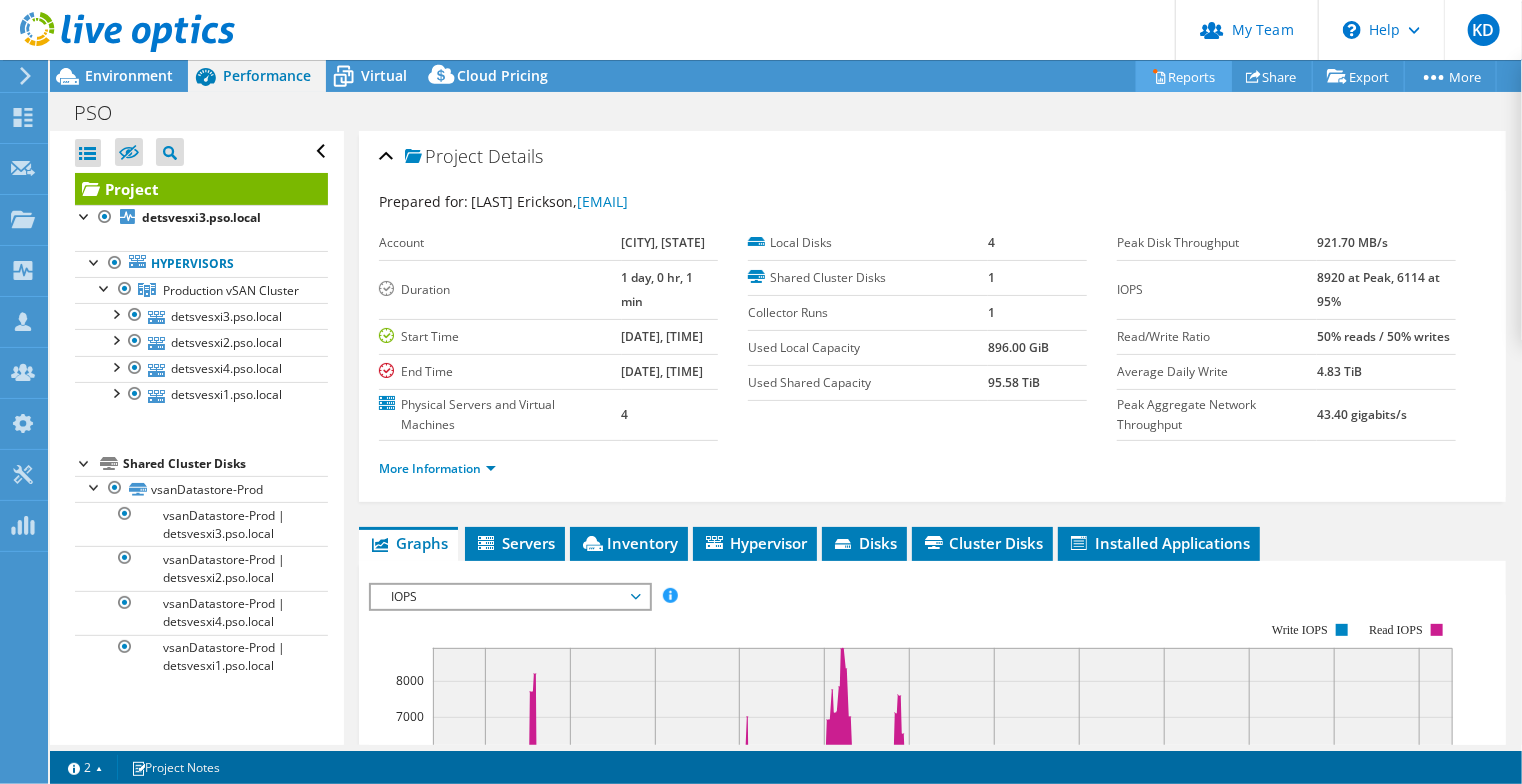 click on "Reports" at bounding box center (1184, 76) 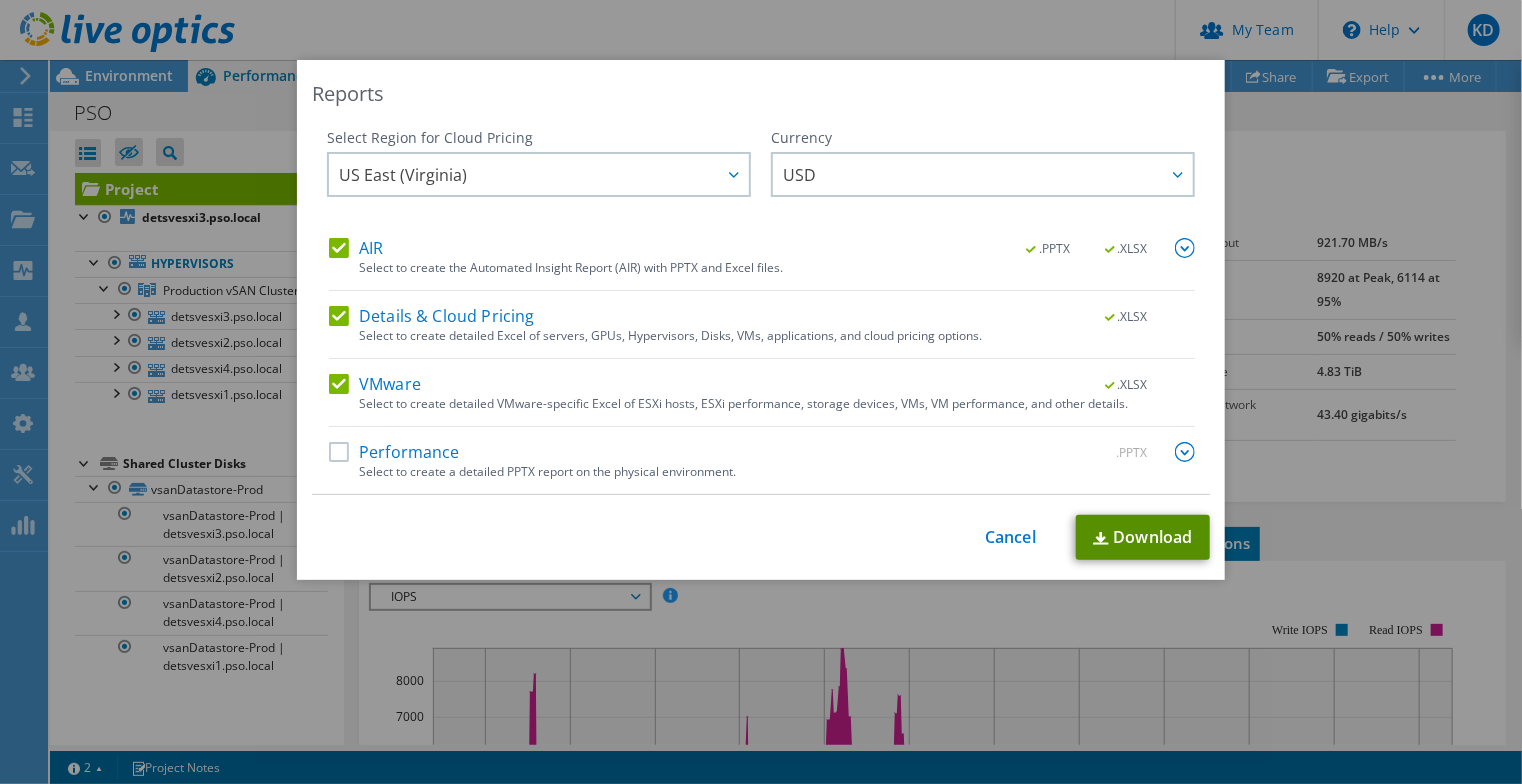 click at bounding box center [1101, 538] 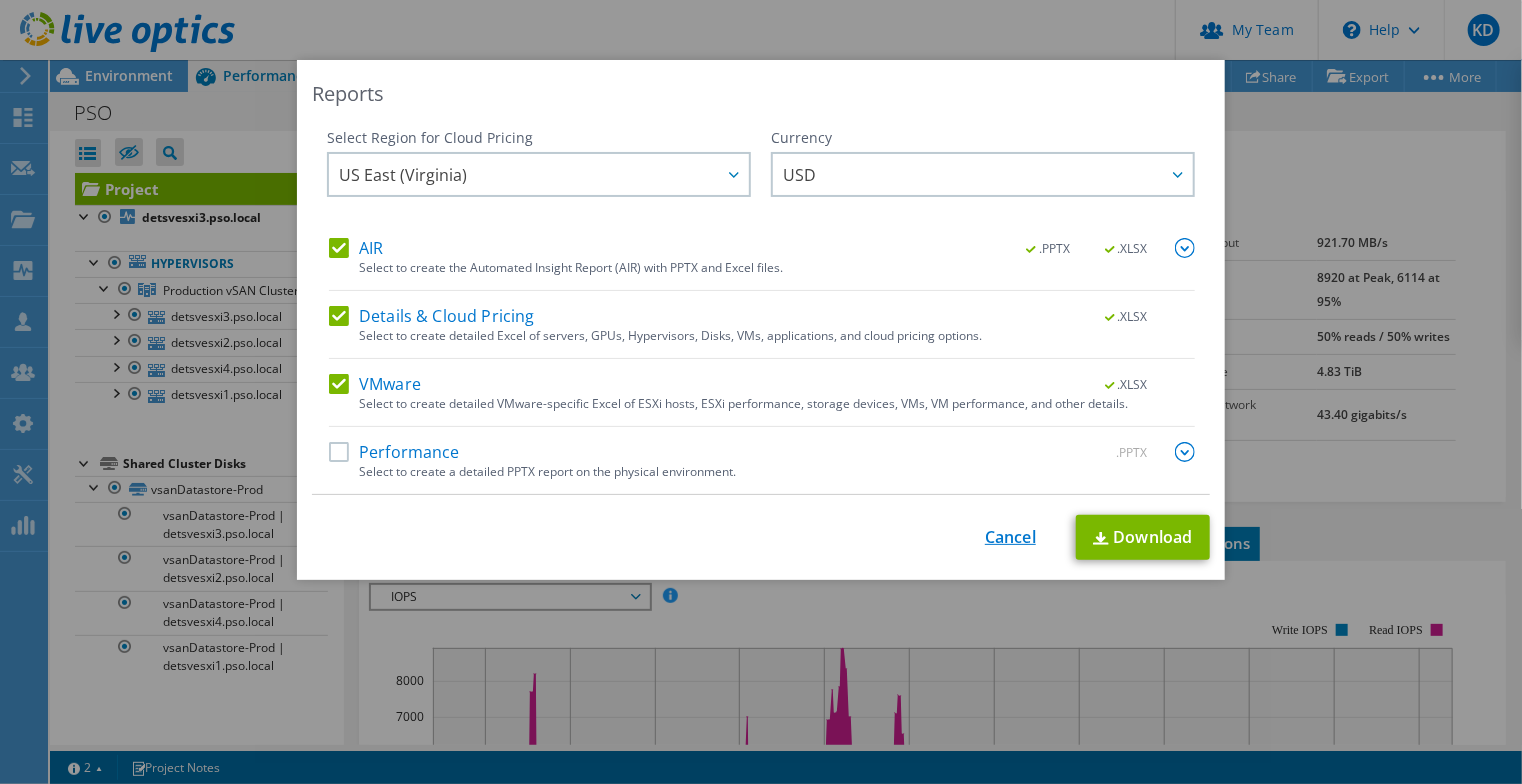 click on "Cancel" at bounding box center [1010, 537] 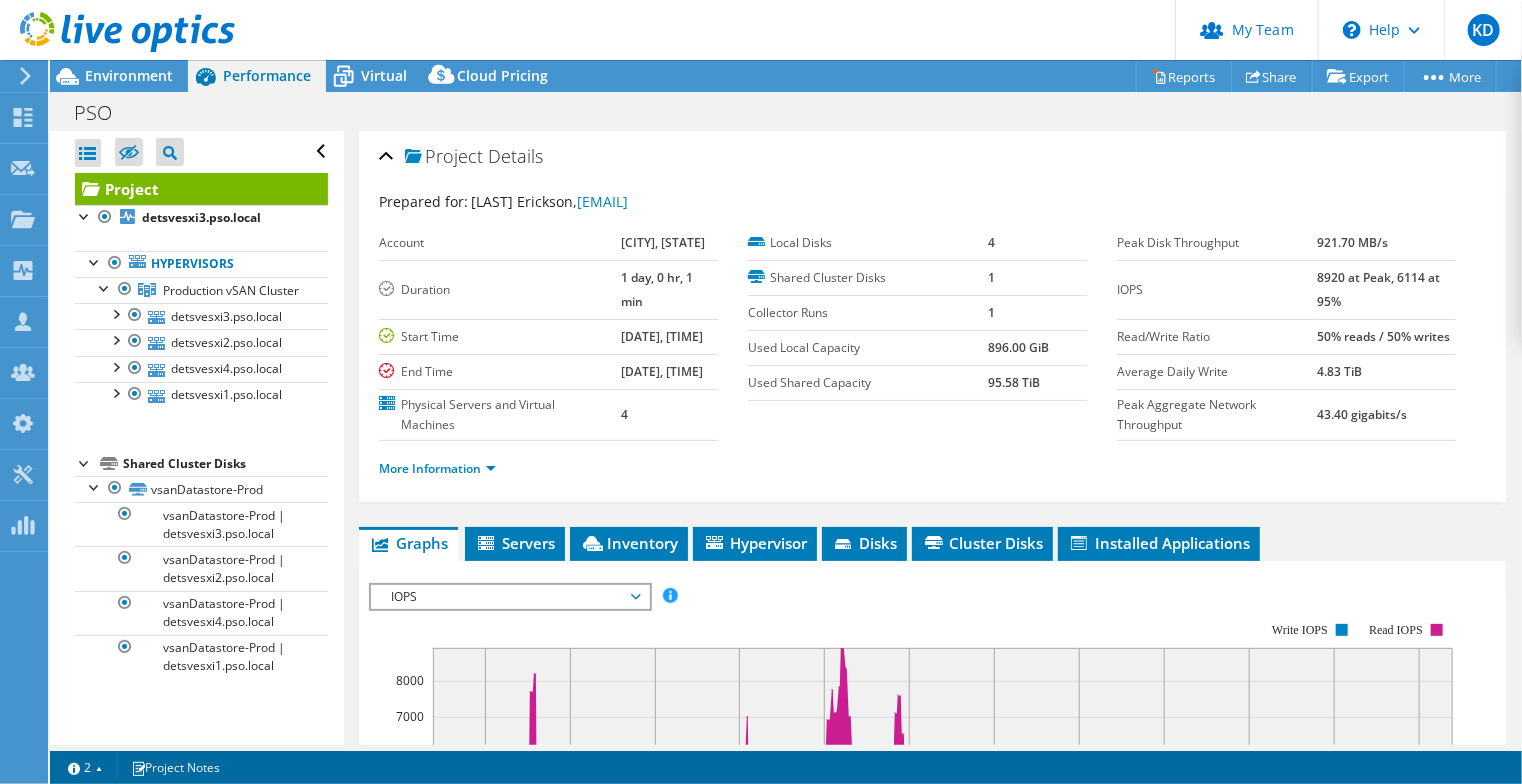 click at bounding box center [117, 33] 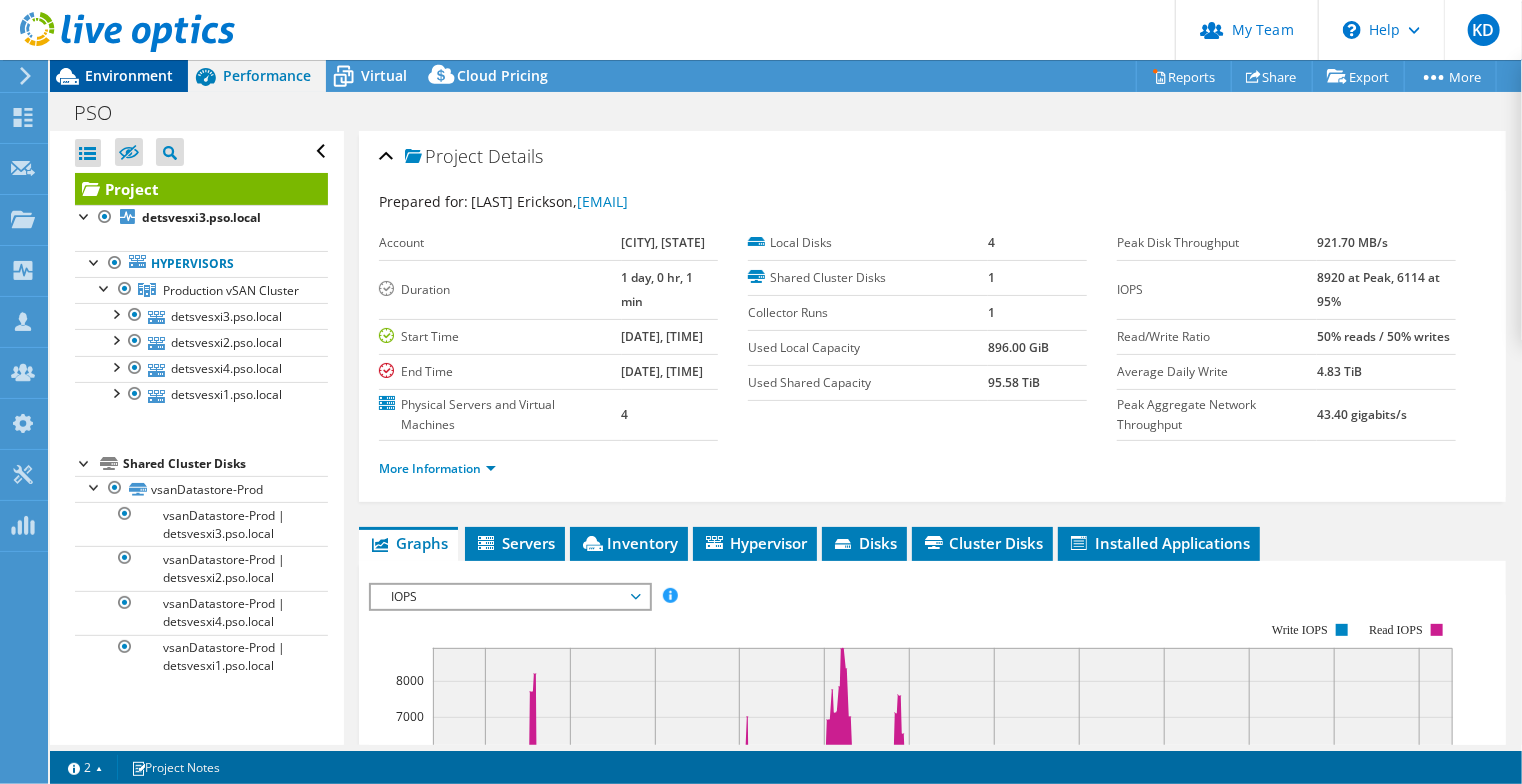 click on "Environment" at bounding box center [129, 75] 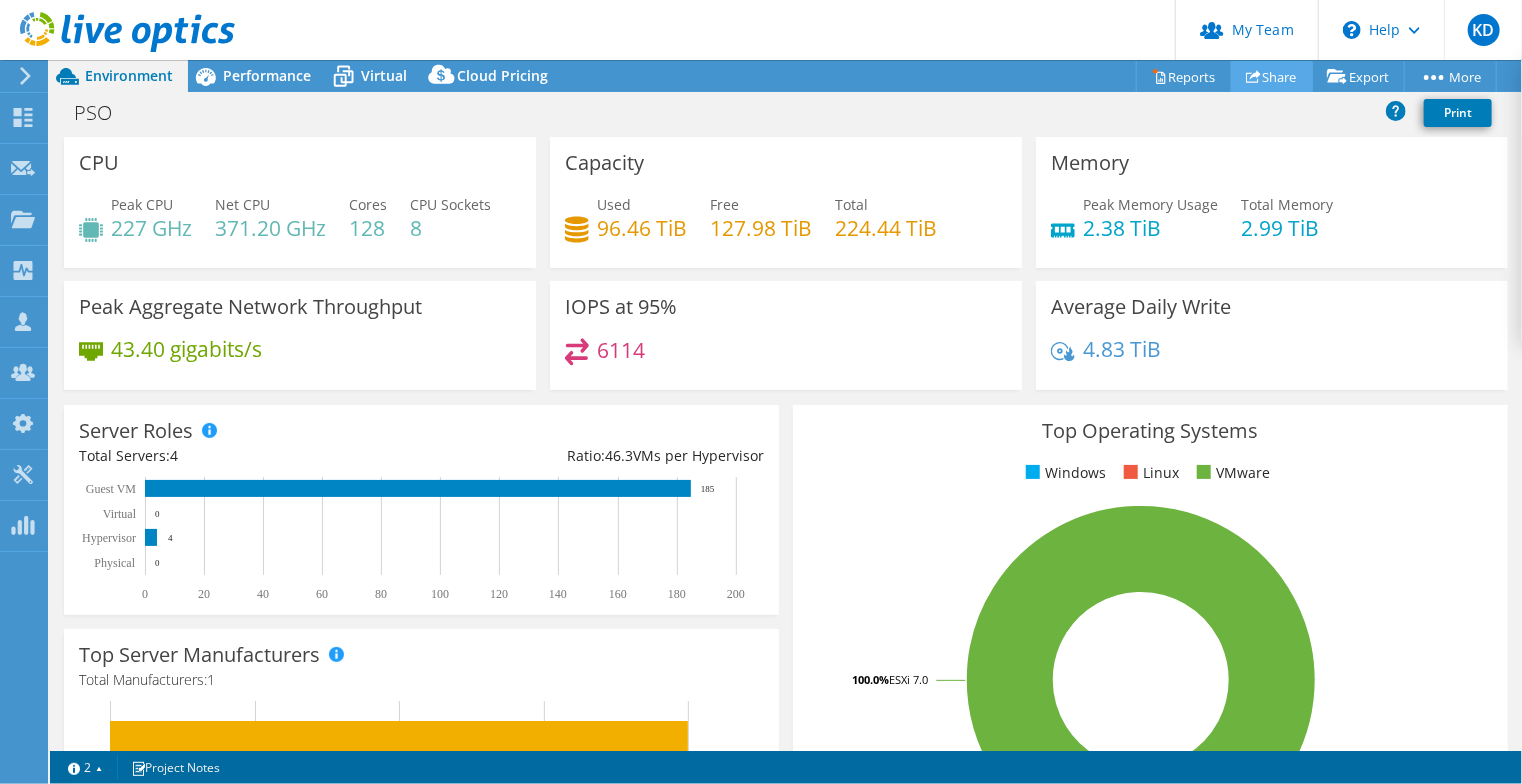 click on "Share" at bounding box center (1272, 76) 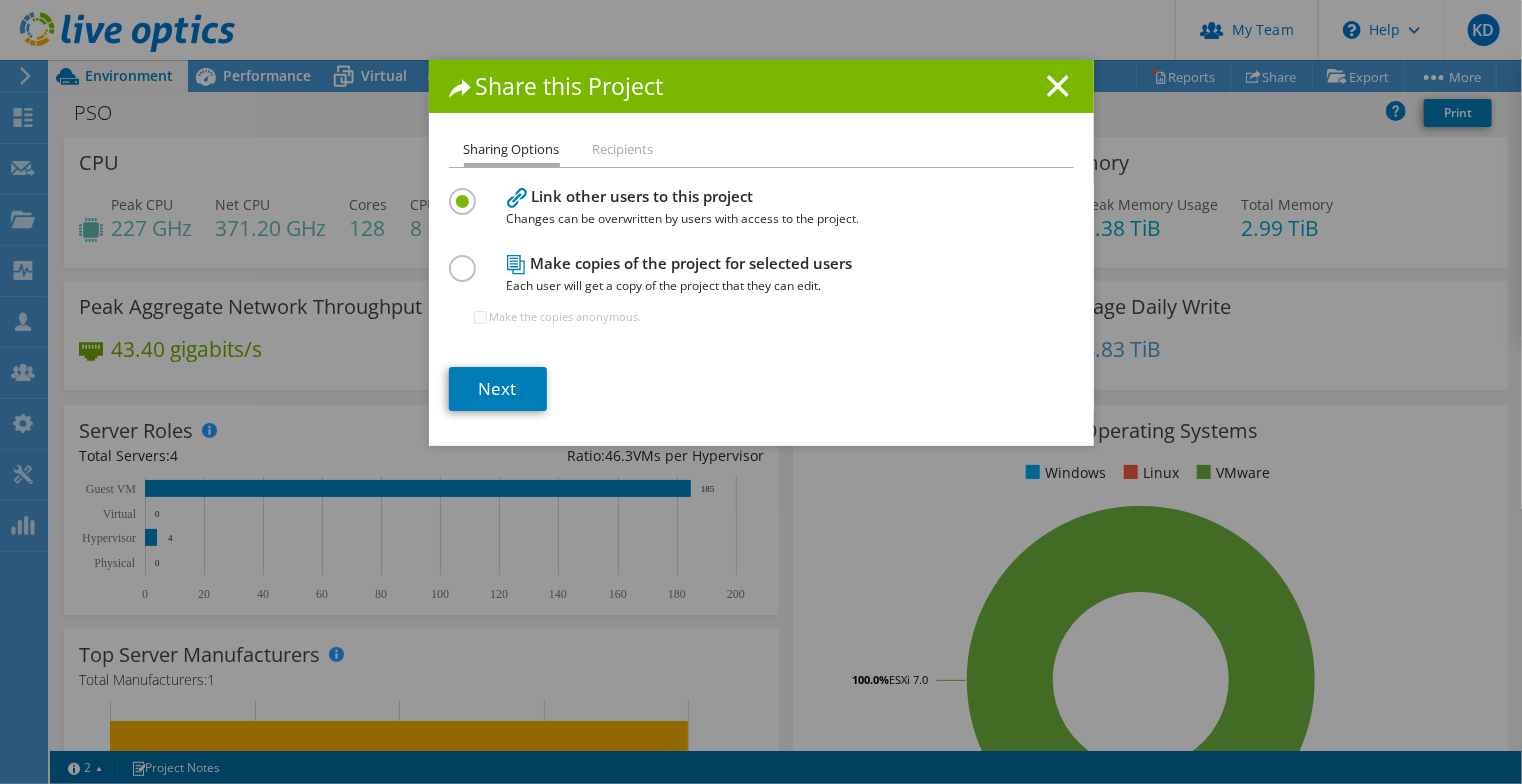 click on "Sharing Options
Recipients
Link other users to this project
Changes can be overwritten by users with access to the project.
Make copies of the project for selected users
Each user will get a copy of the project that they can edit." at bounding box center (761, 292) 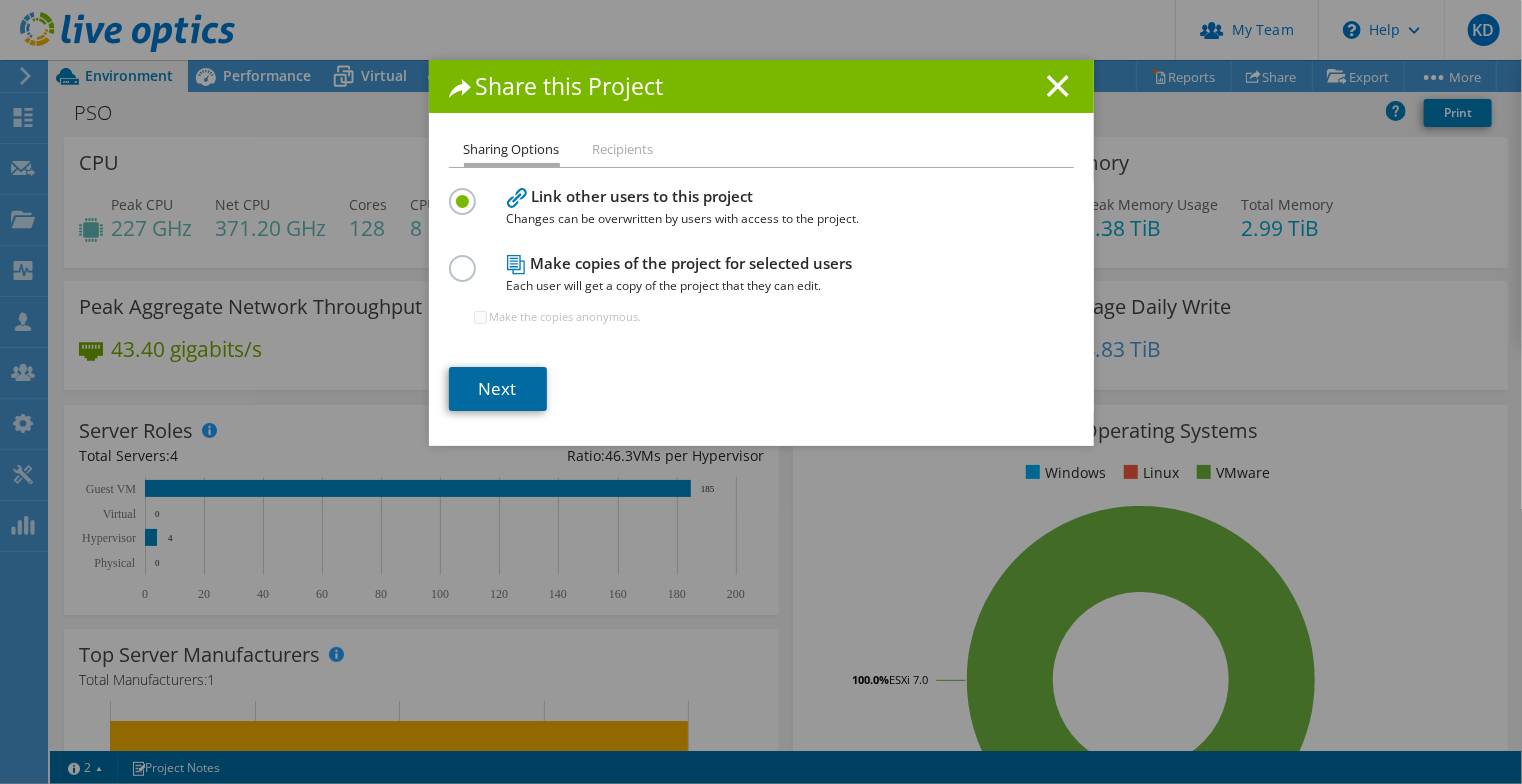 click on "Next" at bounding box center (498, 389) 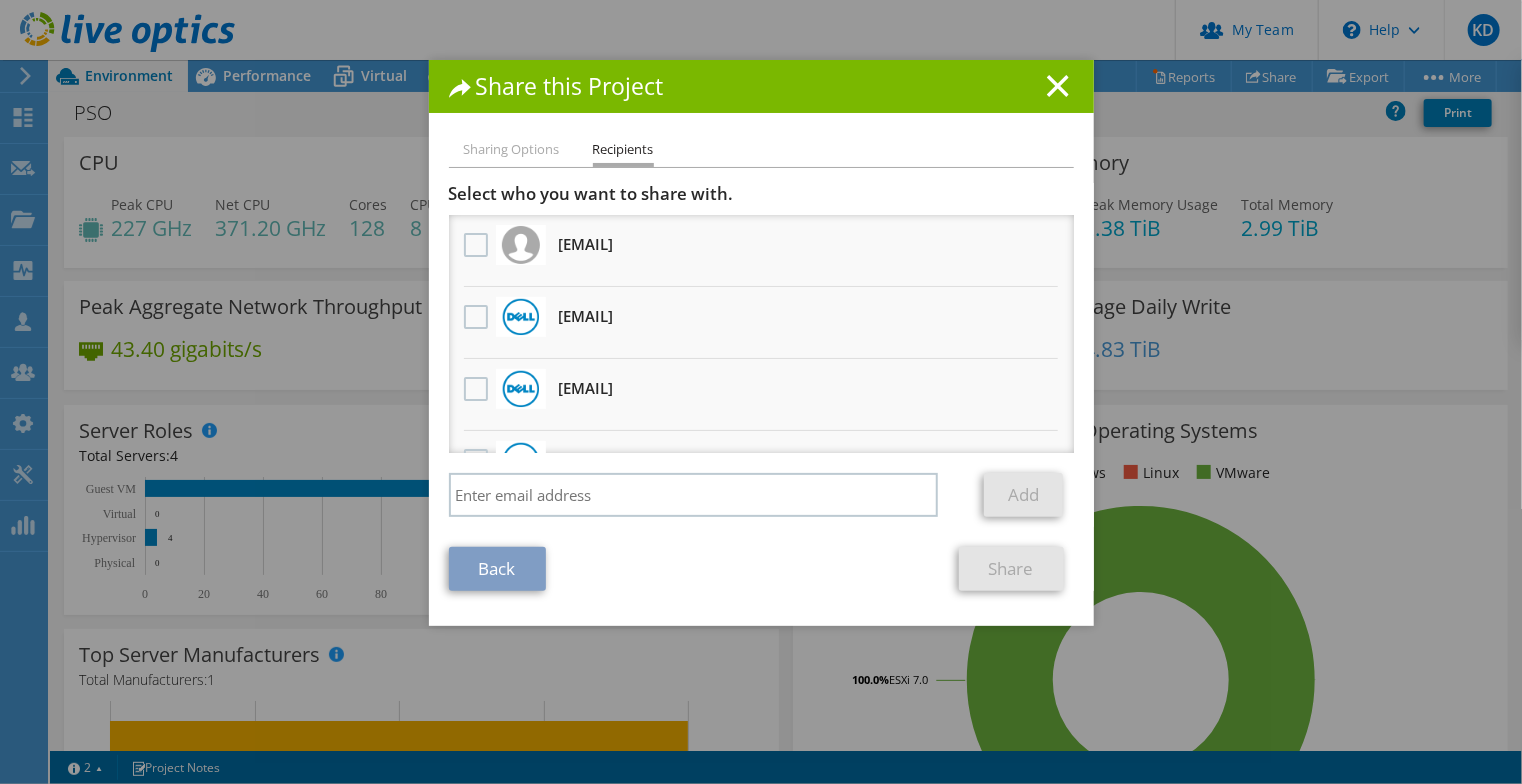 drag, startPoint x: 469, startPoint y: 319, endPoint x: 745, endPoint y: 458, distance: 309.02588 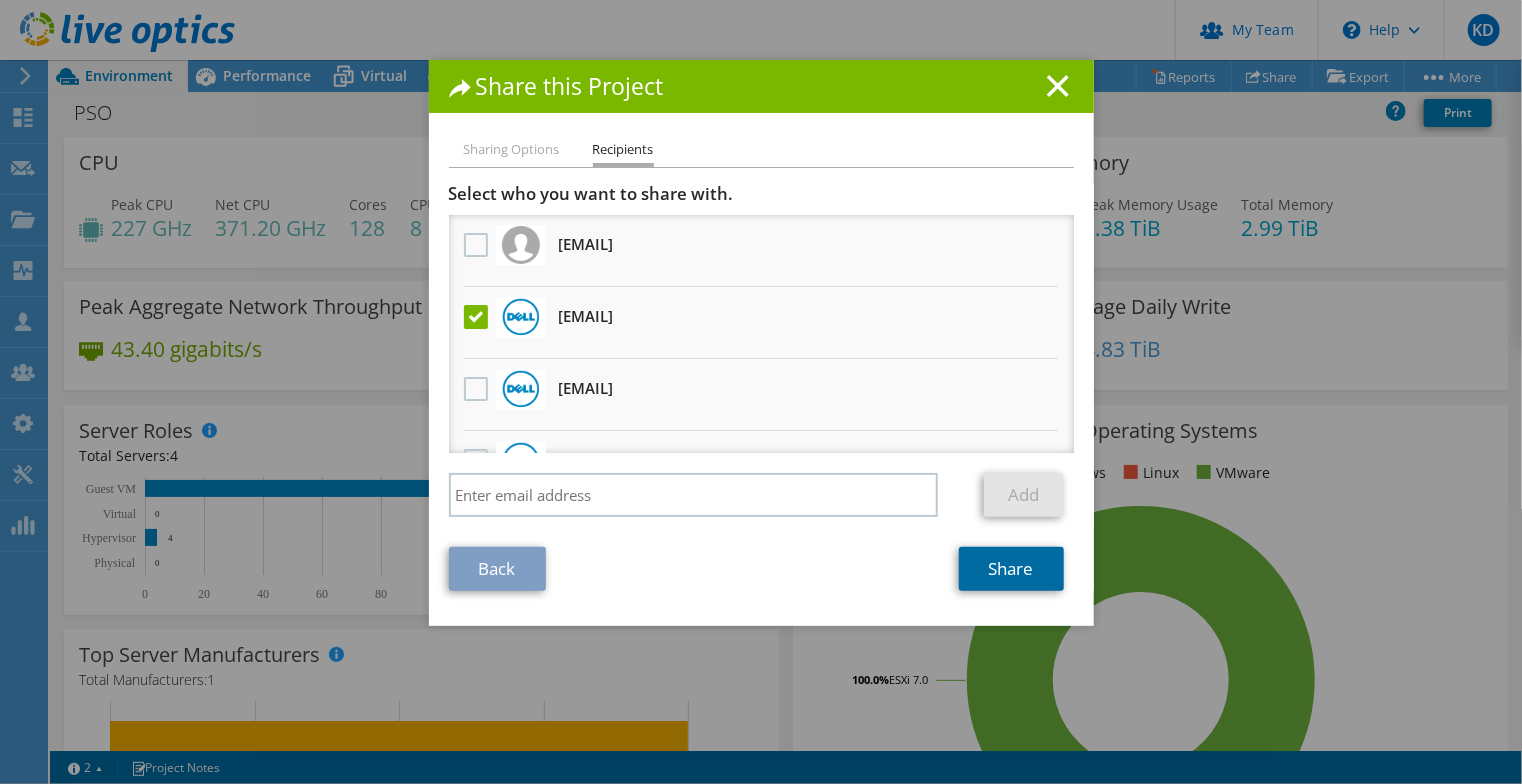 click on "Share" at bounding box center (1011, 569) 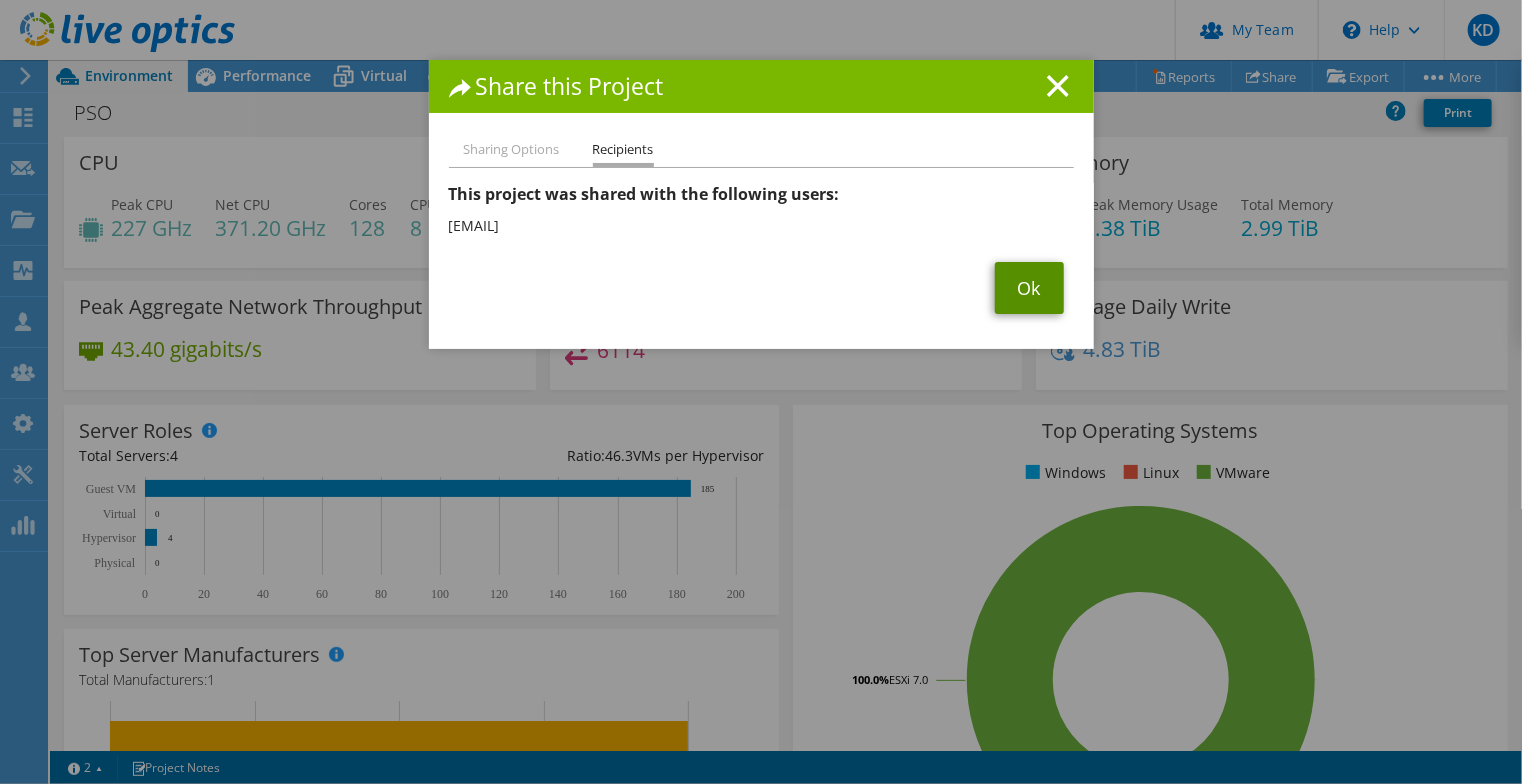 click on "Ok" at bounding box center [1029, 288] 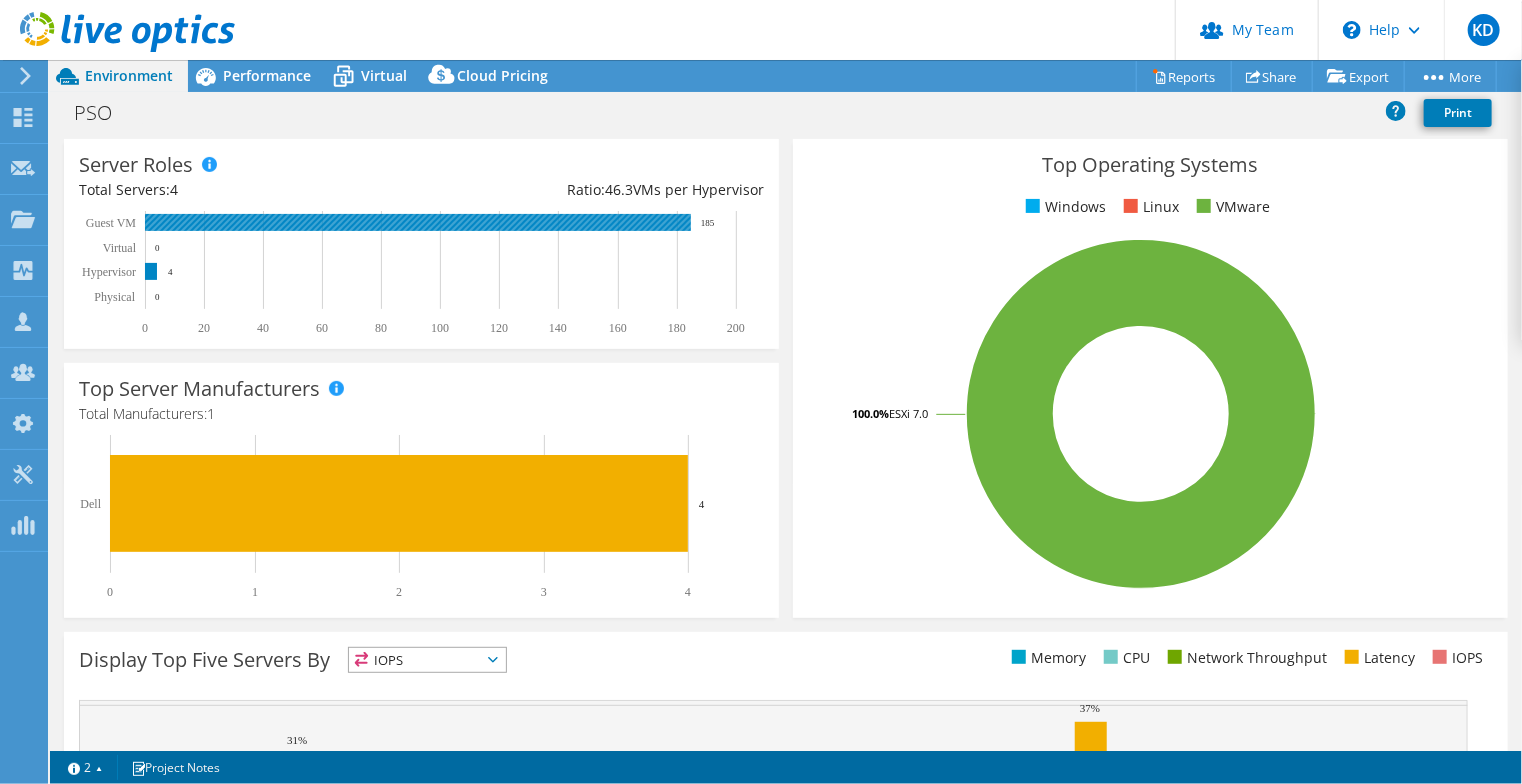 scroll, scrollTop: 0, scrollLeft: 0, axis: both 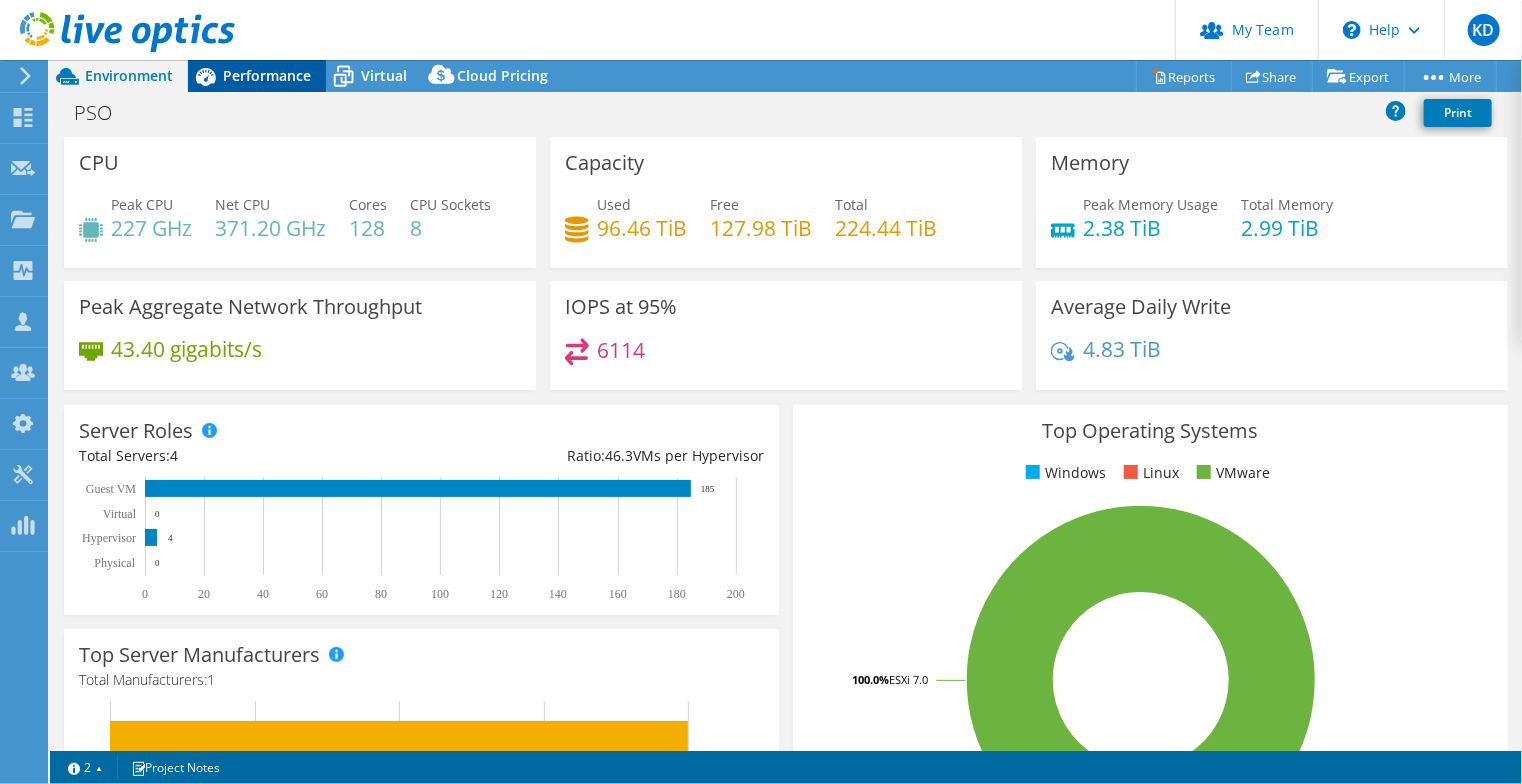 click on "Performance" at bounding box center (267, 75) 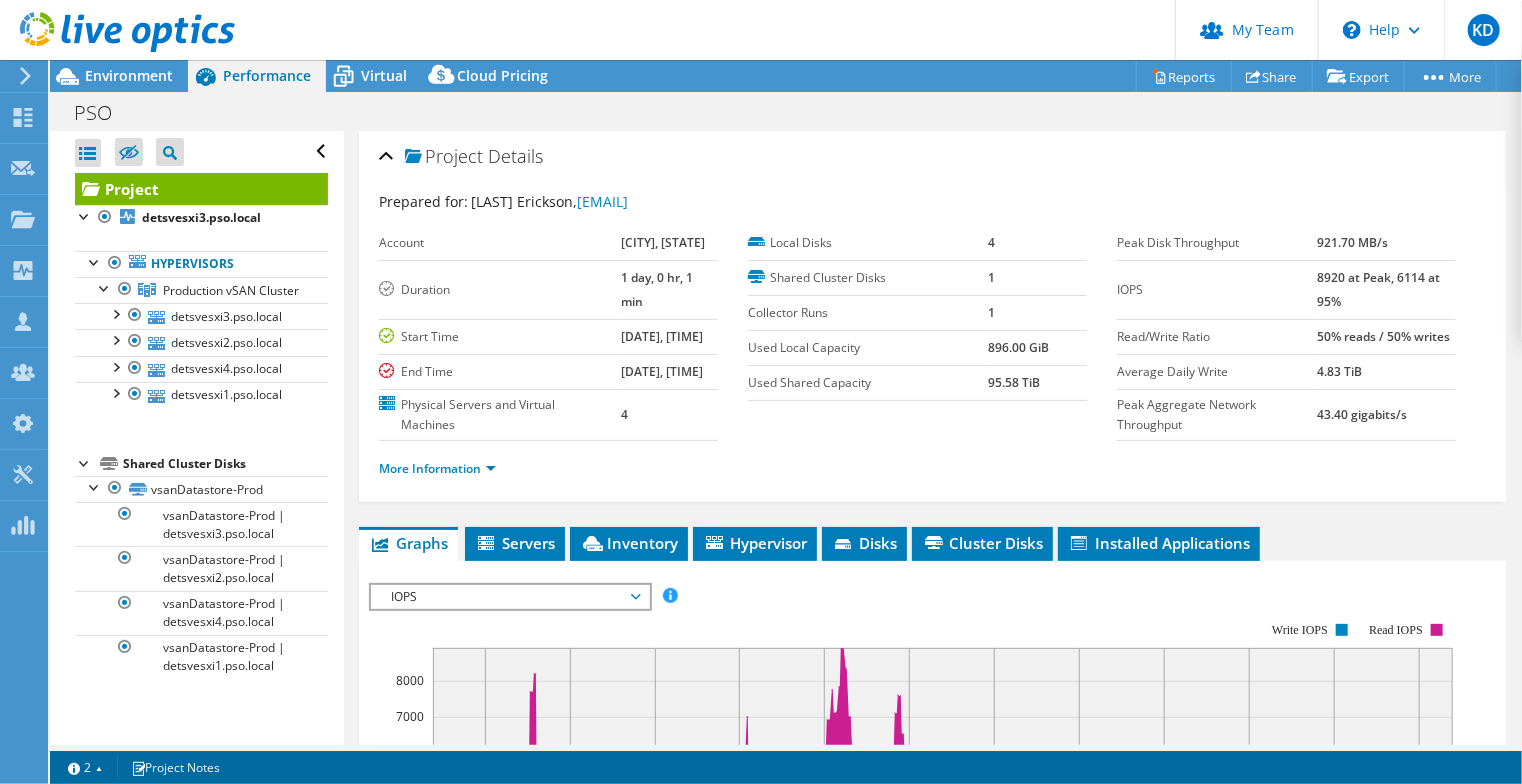scroll, scrollTop: 400, scrollLeft: 0, axis: vertical 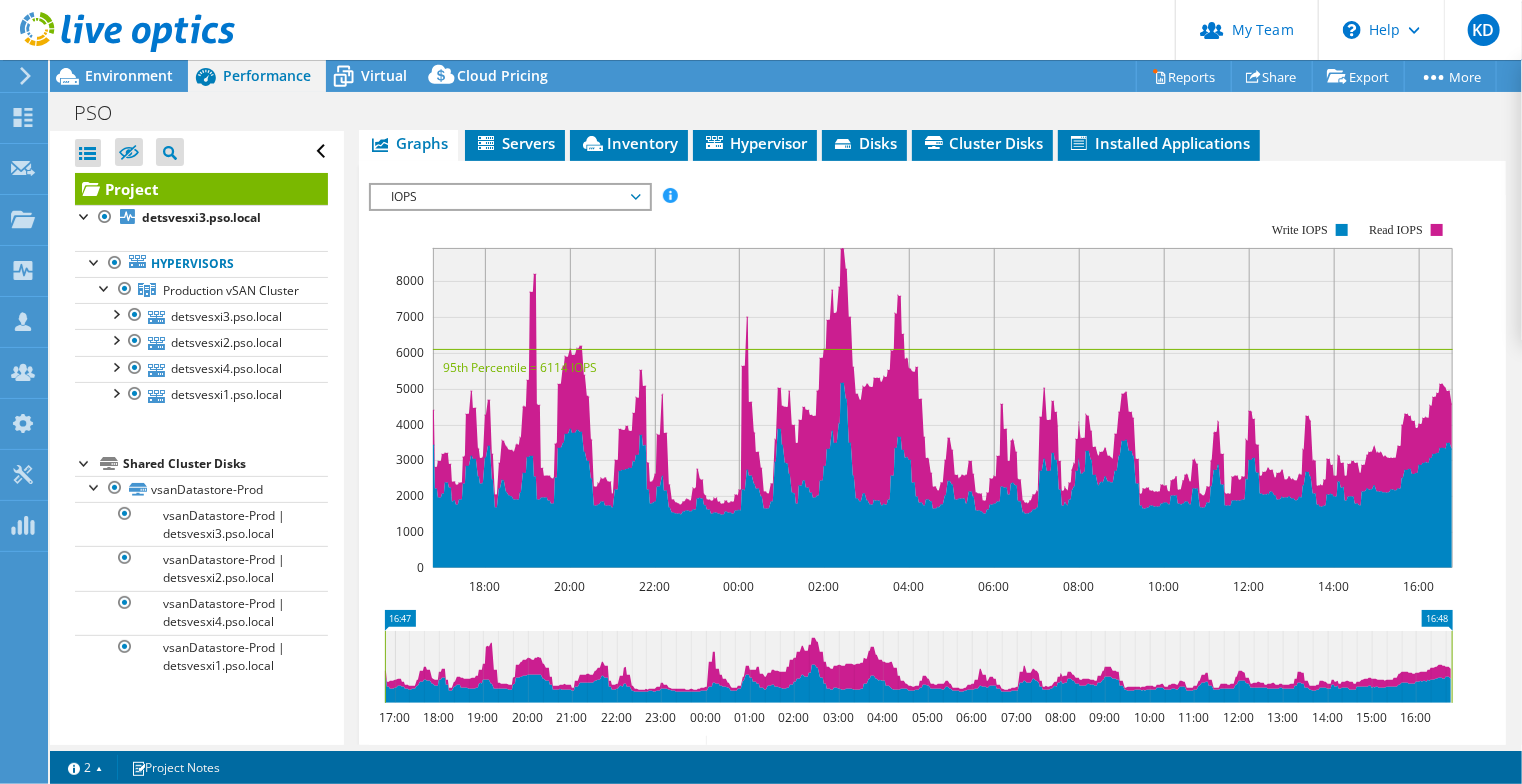 click on "IOPS" at bounding box center (509, 197) 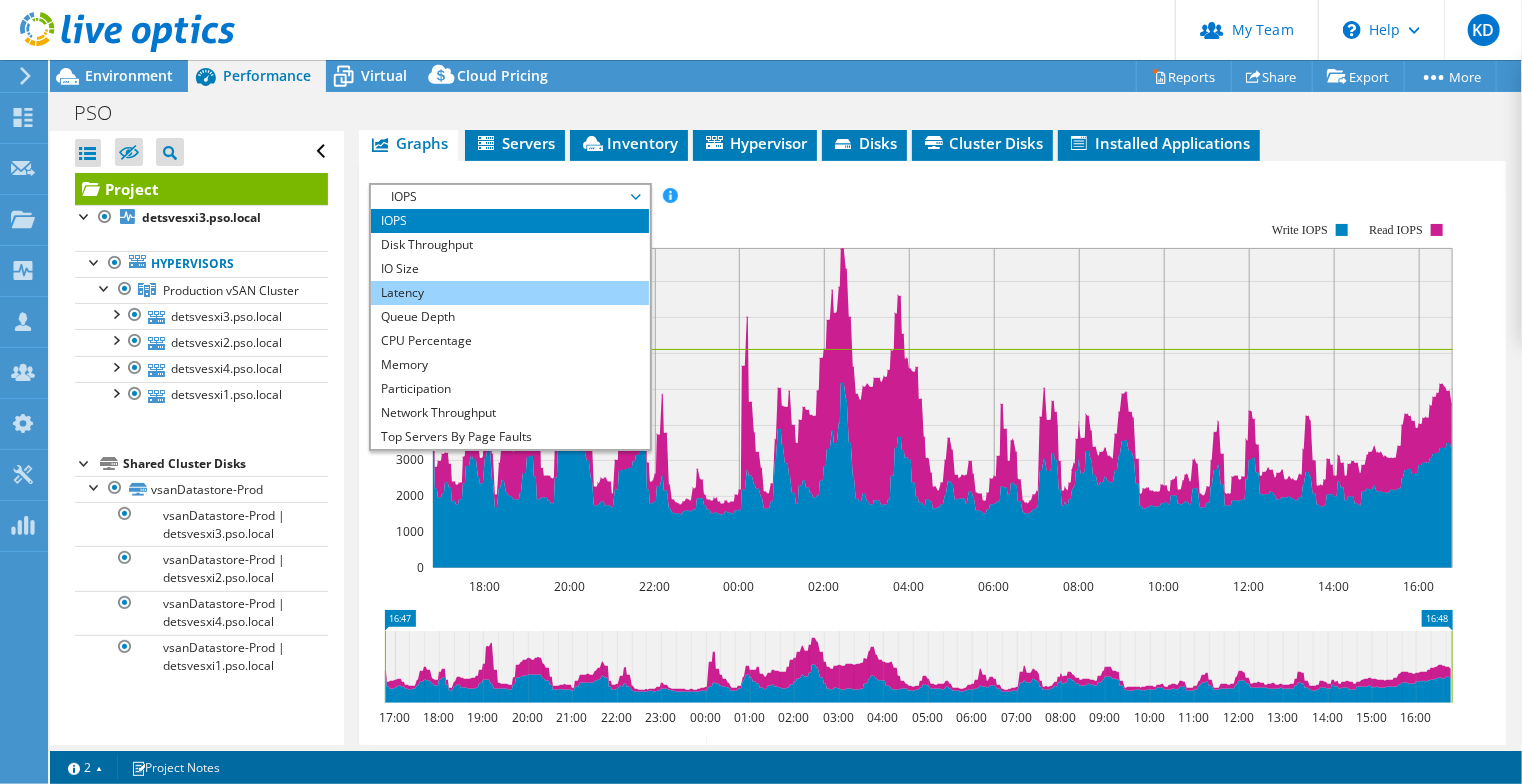 click on "Latency" at bounding box center (509, 293) 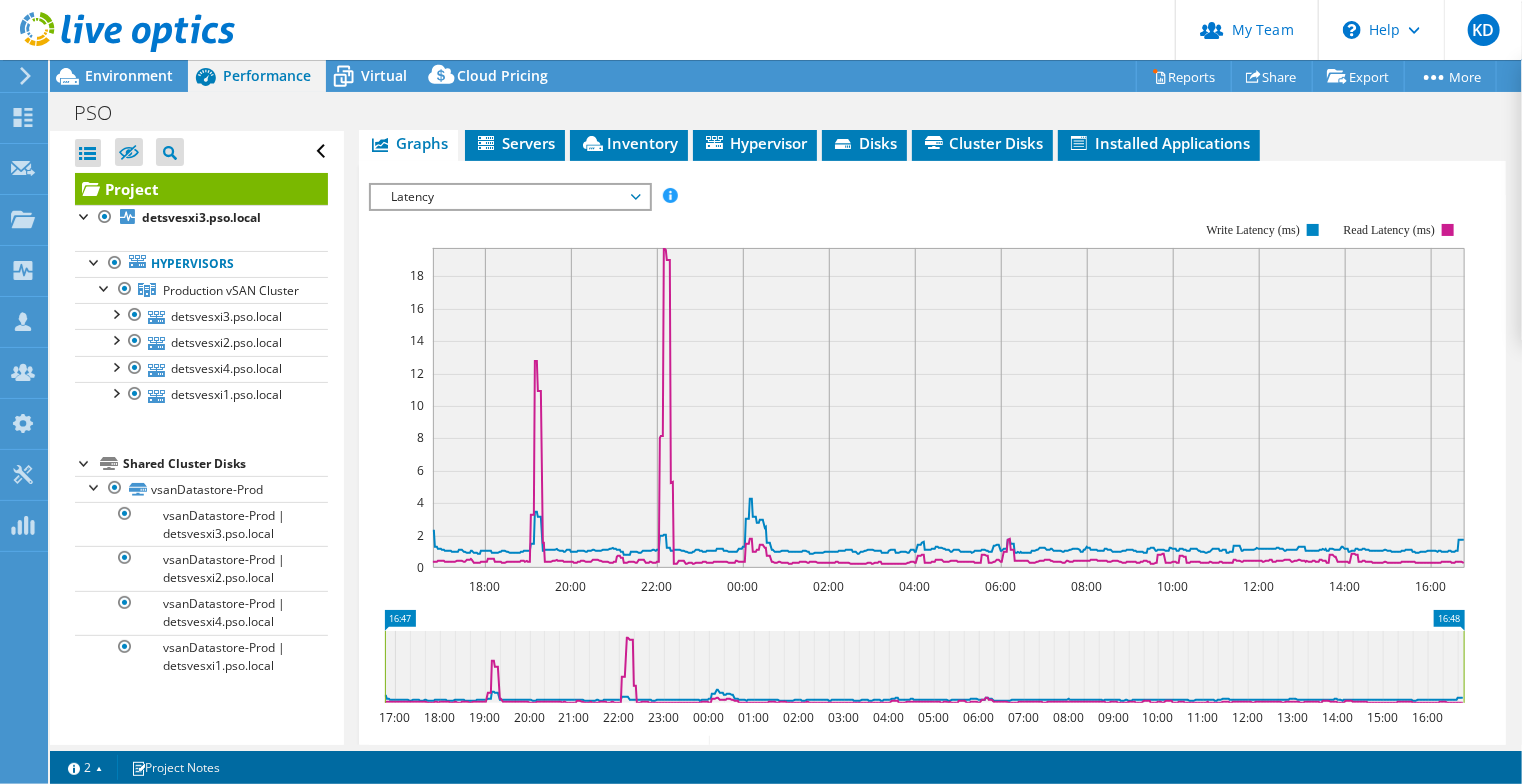 click on "Latency" at bounding box center (509, 197) 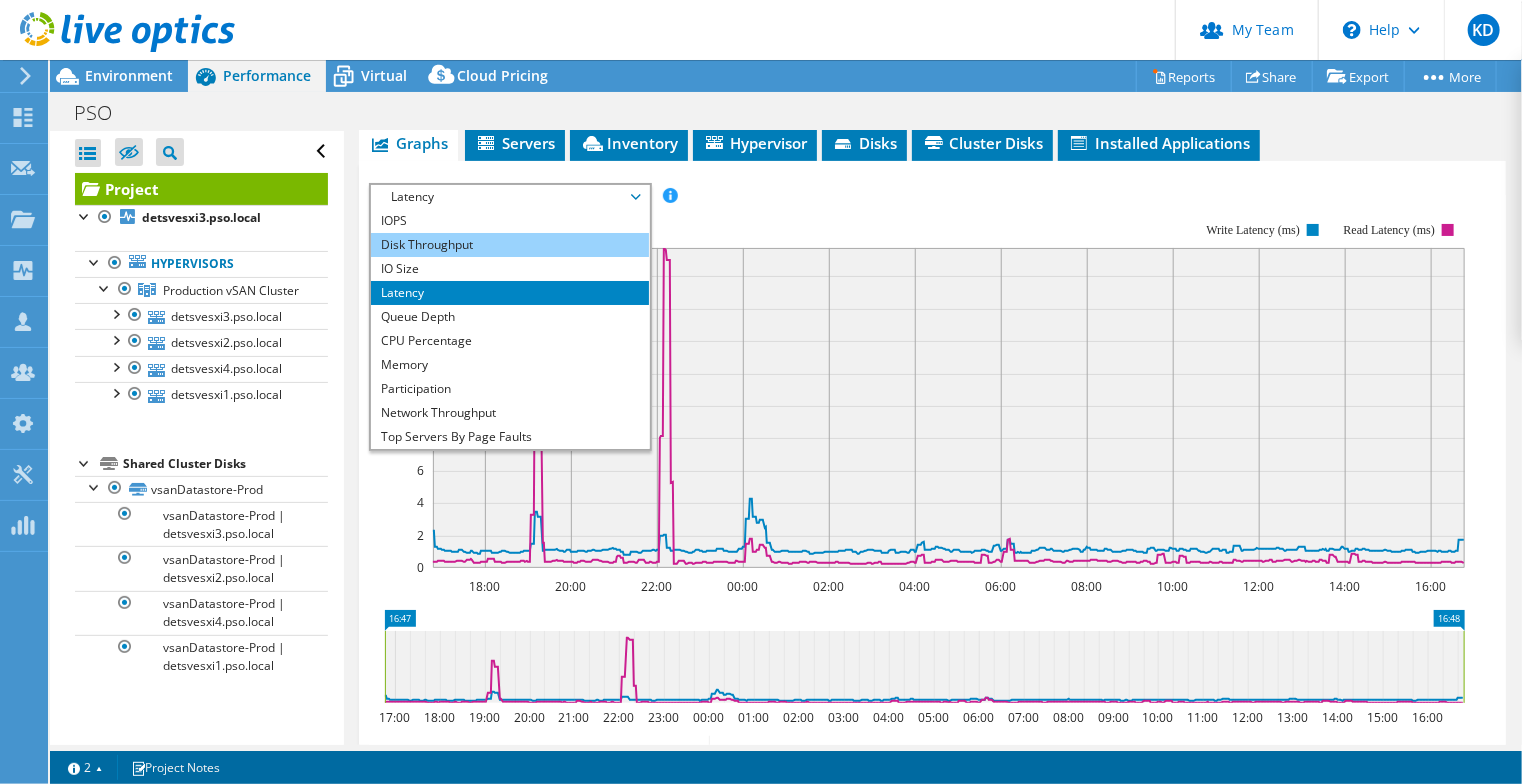 click on "Disk Throughput" at bounding box center [509, 245] 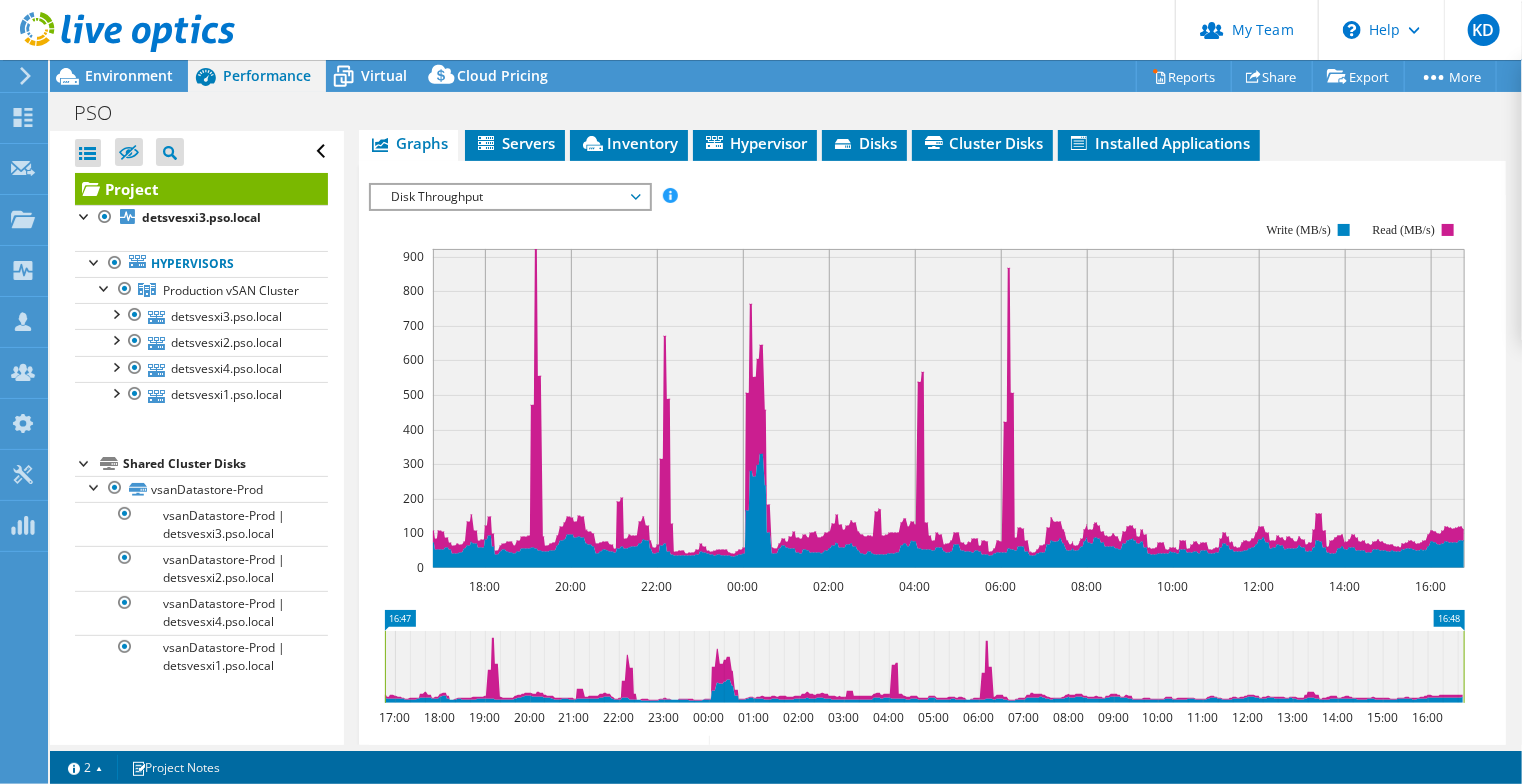 click on "Disk Throughput" at bounding box center (509, 197) 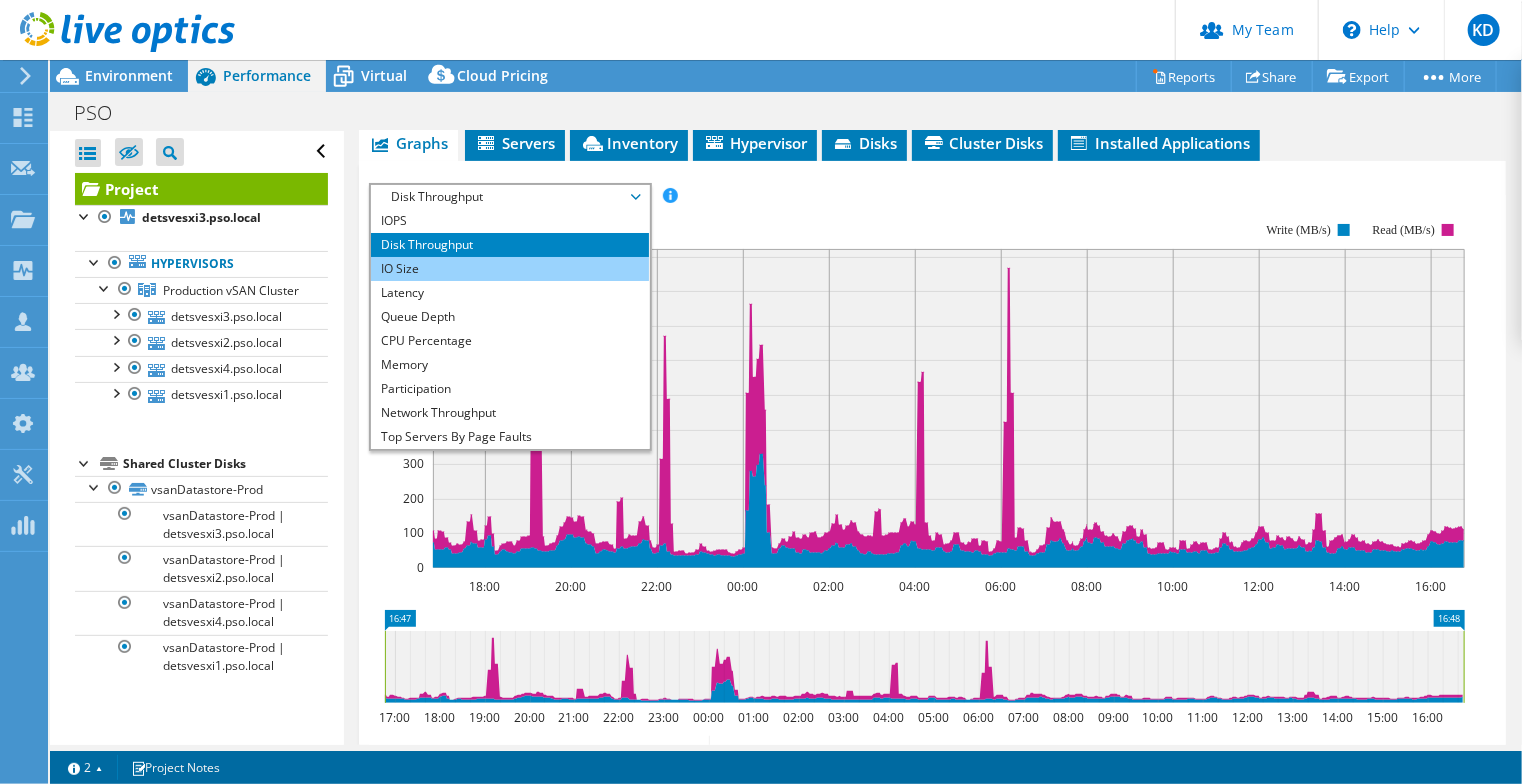 click on "IO Size" at bounding box center (509, 269) 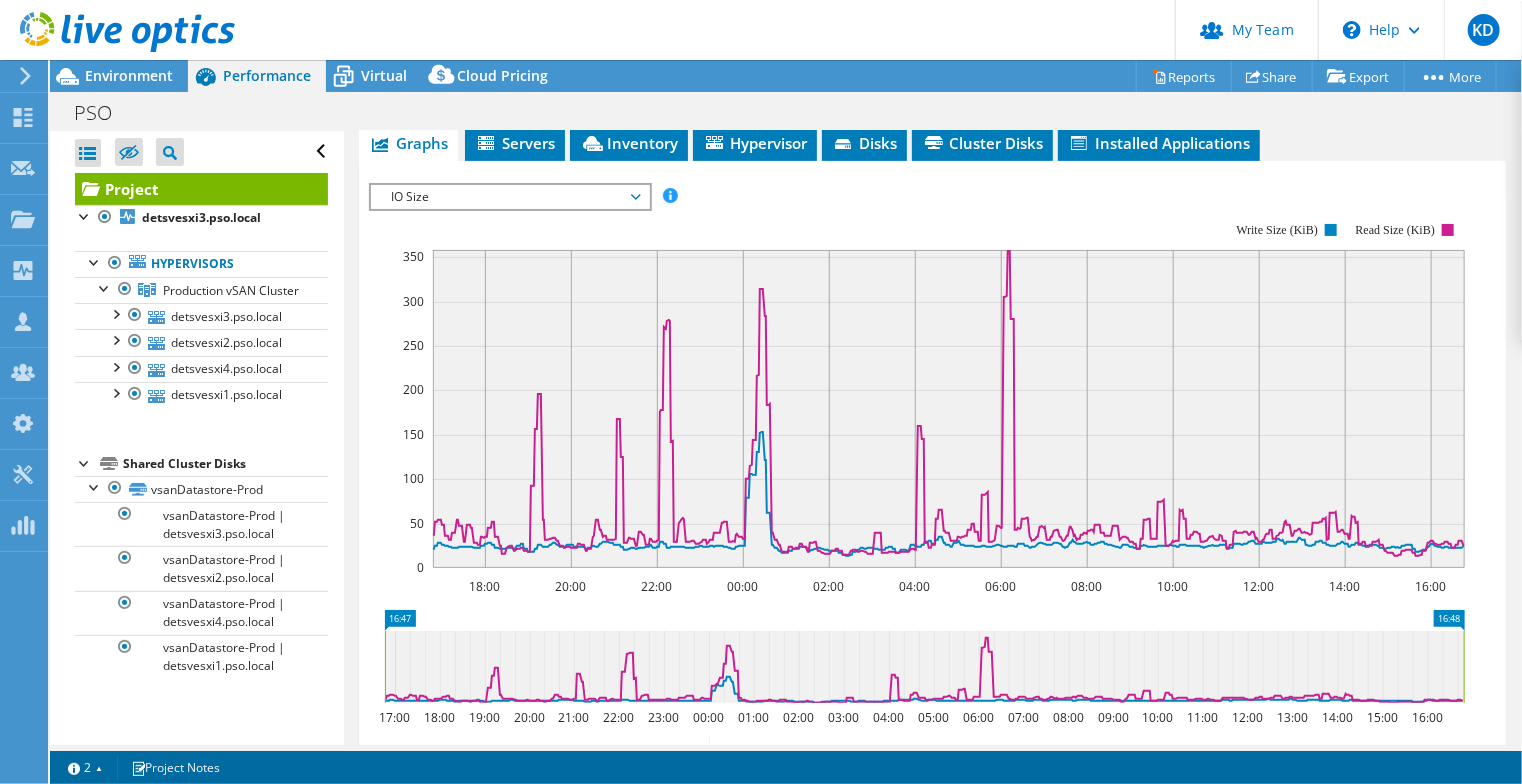 click on "IO Size" at bounding box center [509, 197] 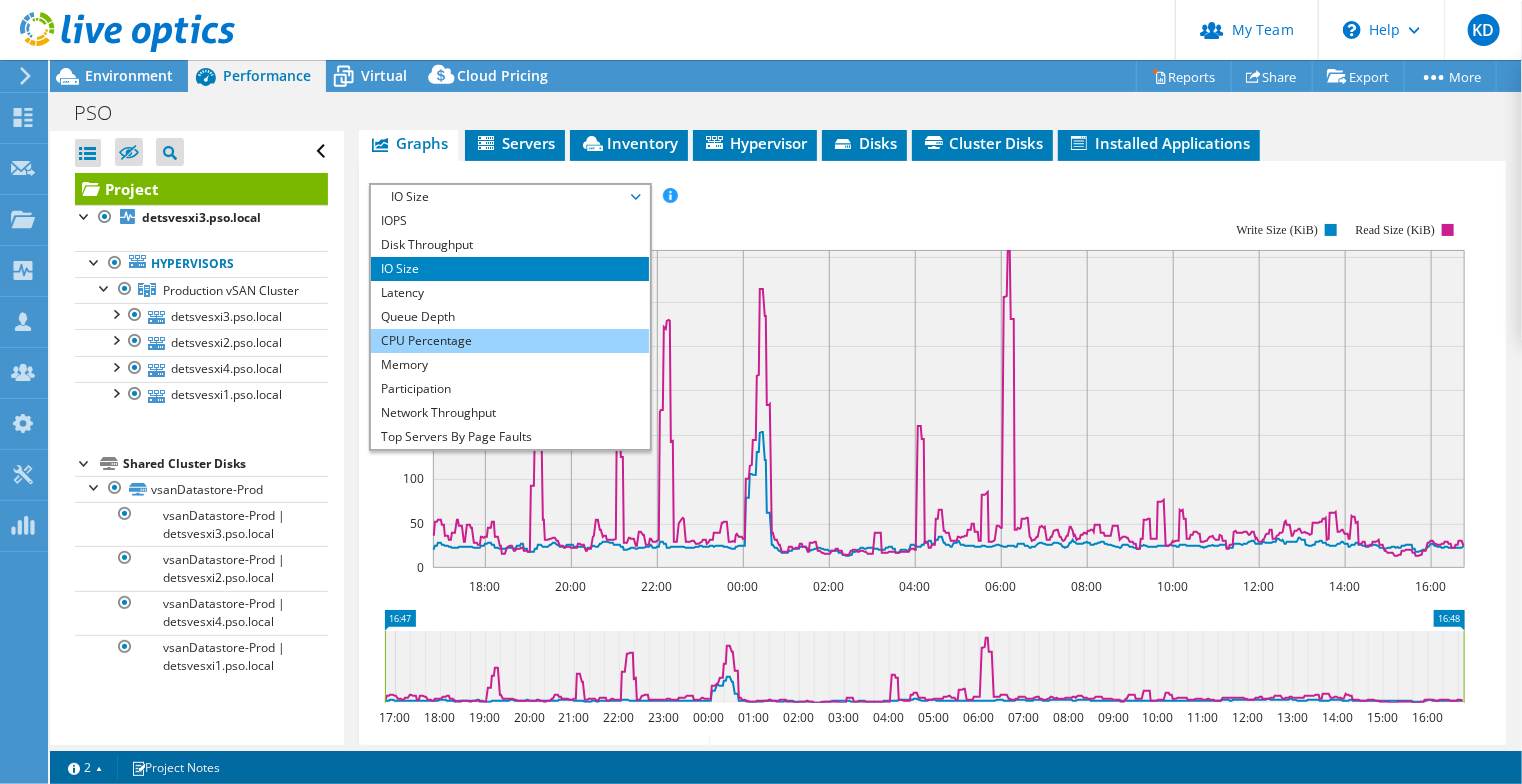 click on "CPU Percentage" at bounding box center [509, 341] 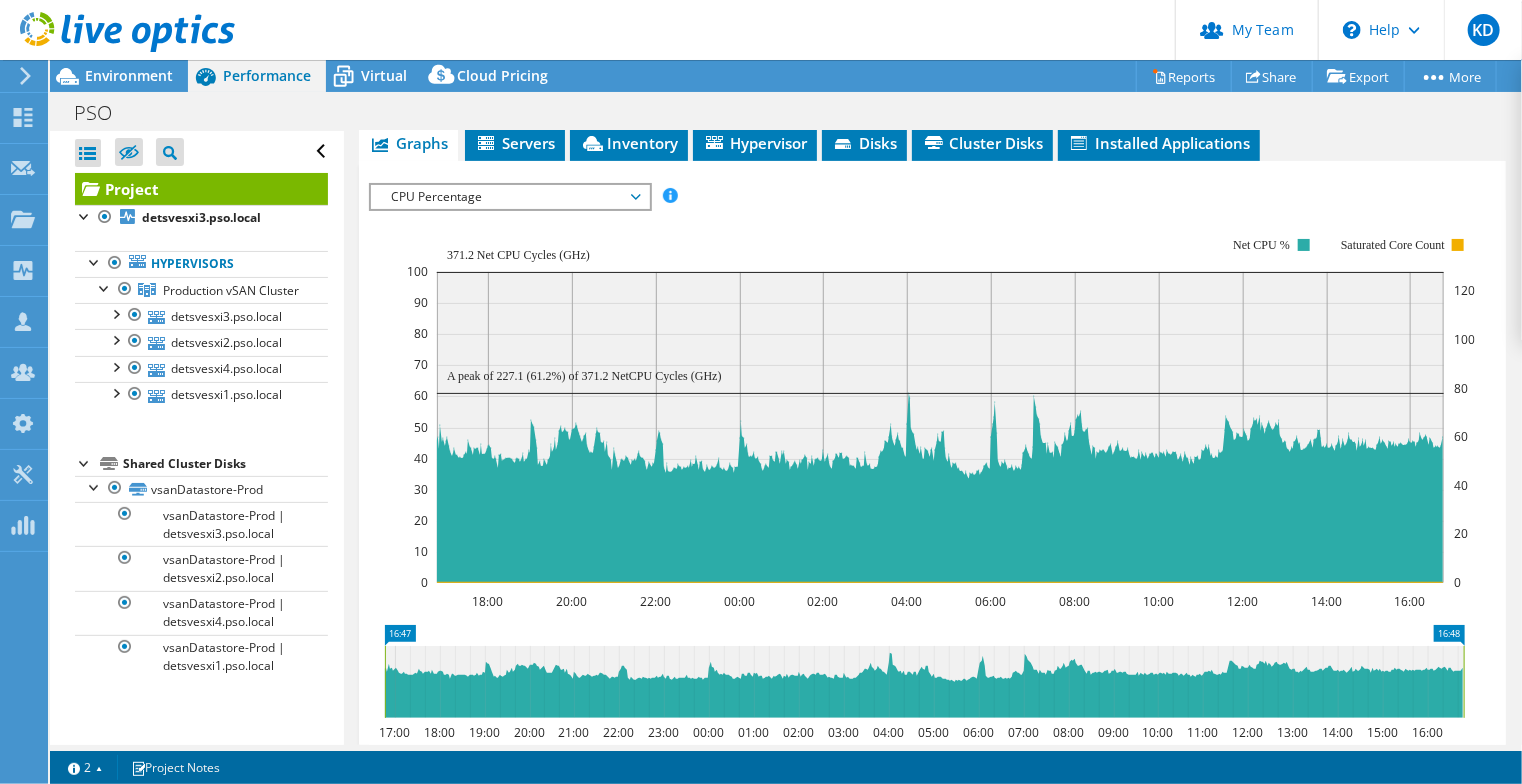 click on "CPU Percentage 						 							 								 							 						 IOPS Disk Throughput IO Size Latency Queue Depth CPU Percentage Memory Page Faults Participation Network Throughput Top Servers By Page Faults Workload Concentration Line Workload Concentration Bubble All" at bounding box center [510, 197] 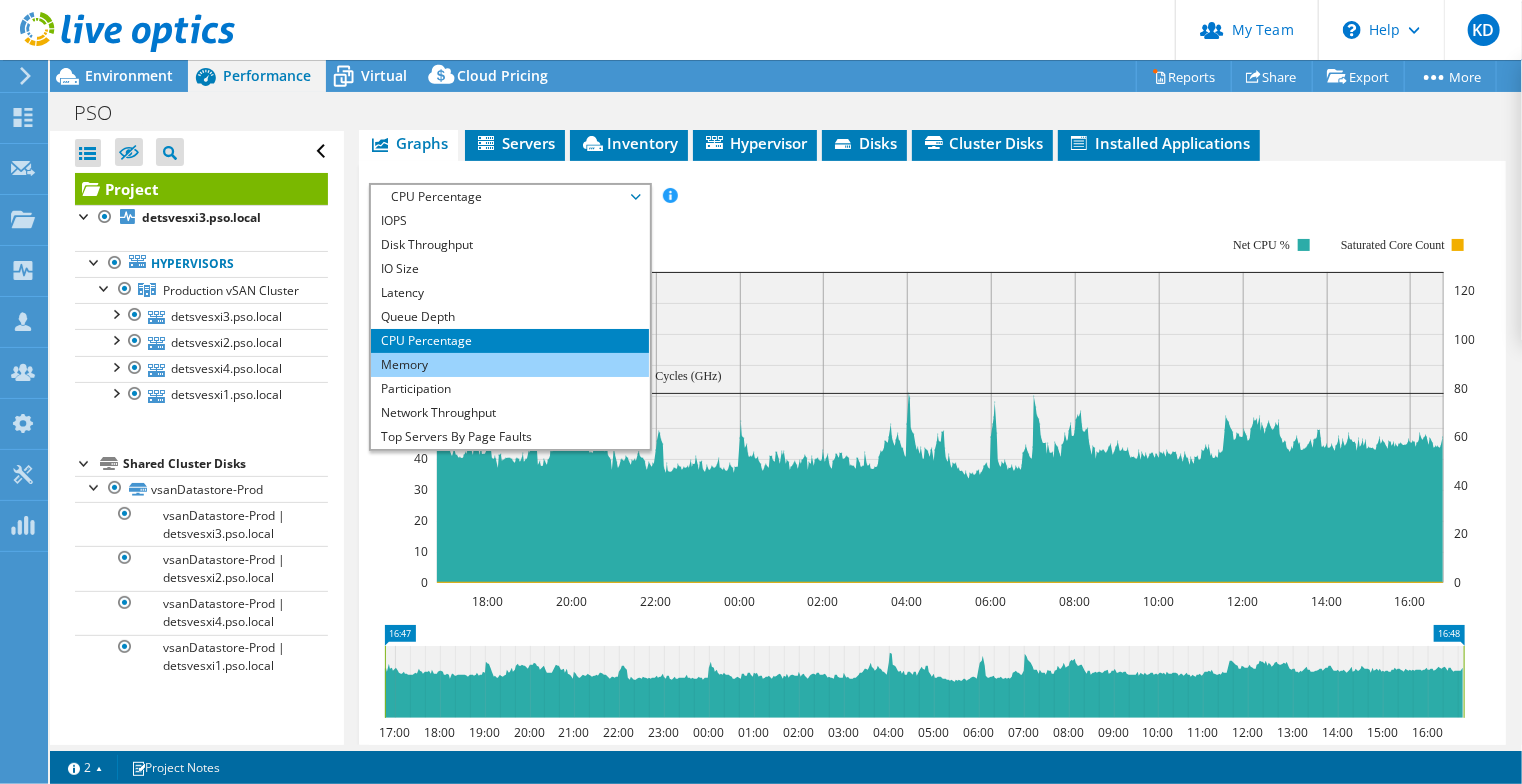 click on "Memory" at bounding box center [509, 365] 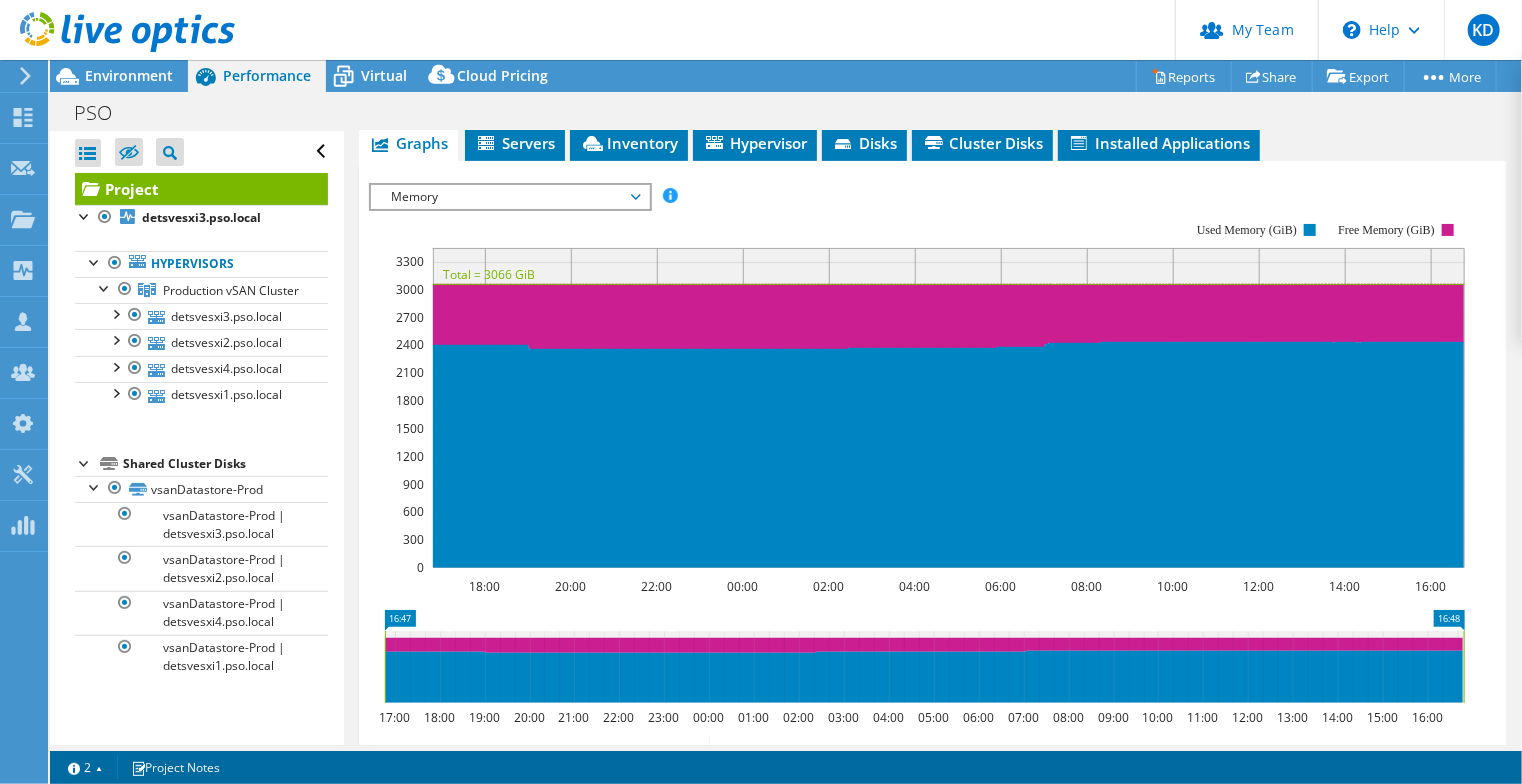 click on "Memory" at bounding box center (509, 197) 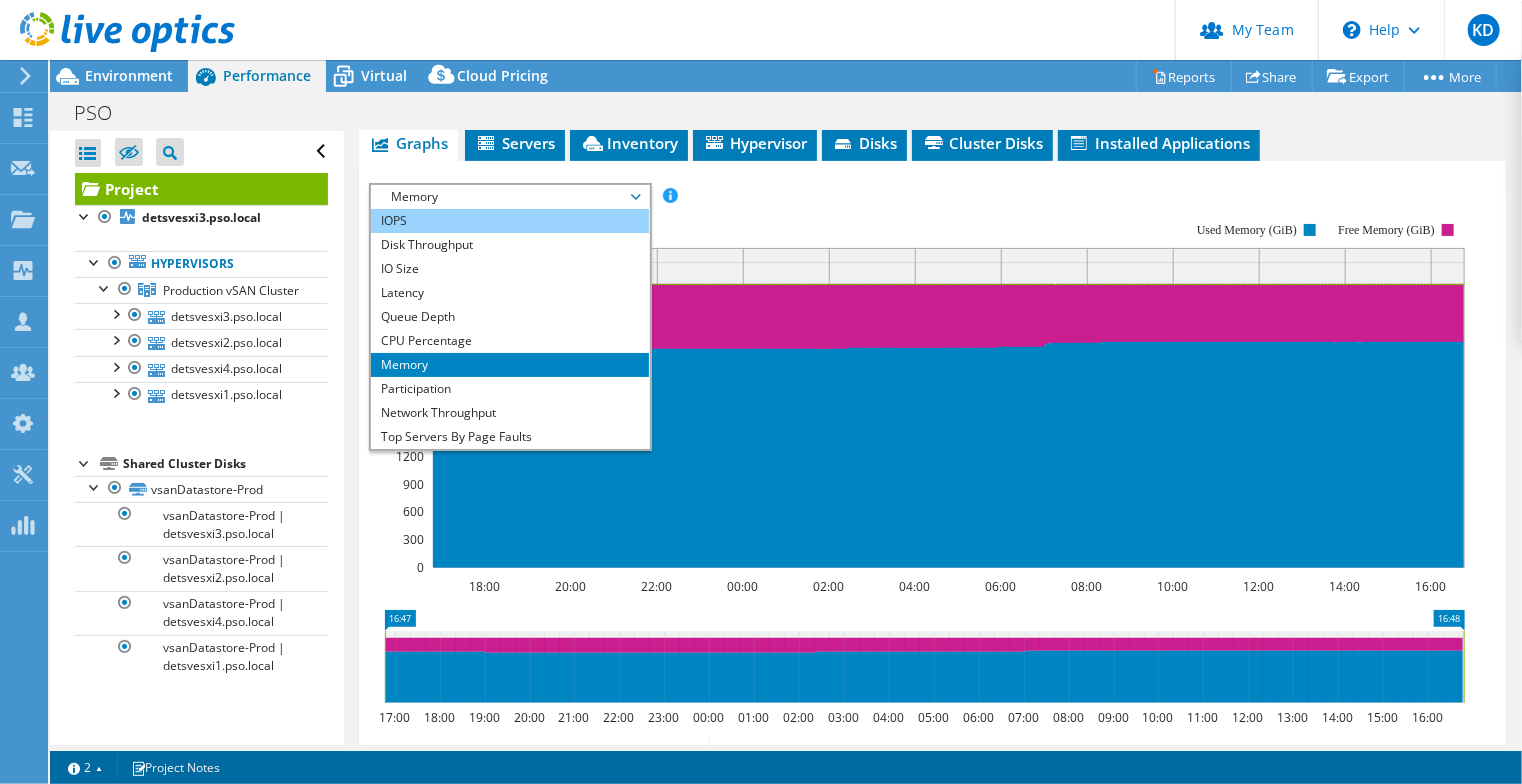 click on "IOPS" at bounding box center [509, 221] 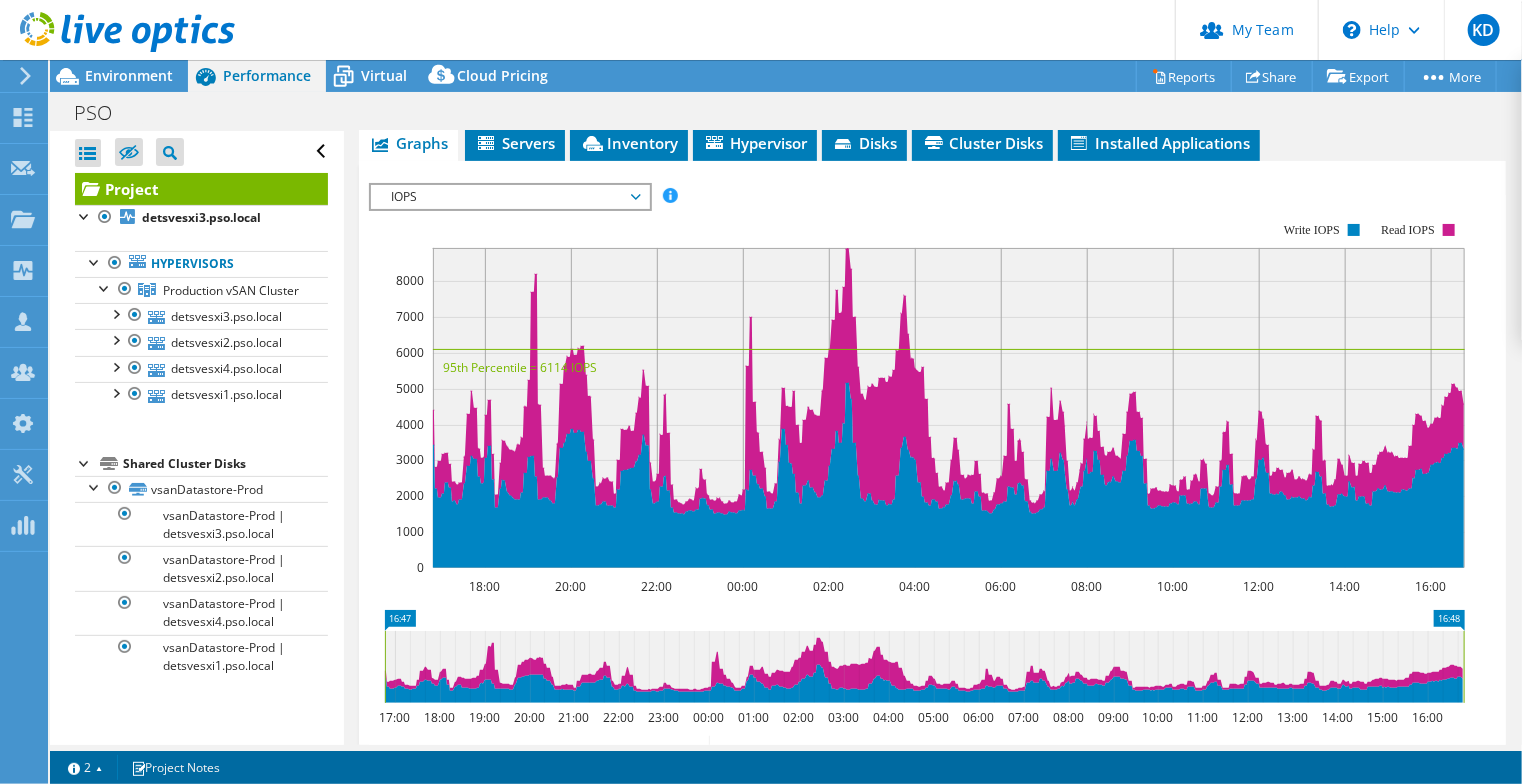 scroll, scrollTop: 0, scrollLeft: 0, axis: both 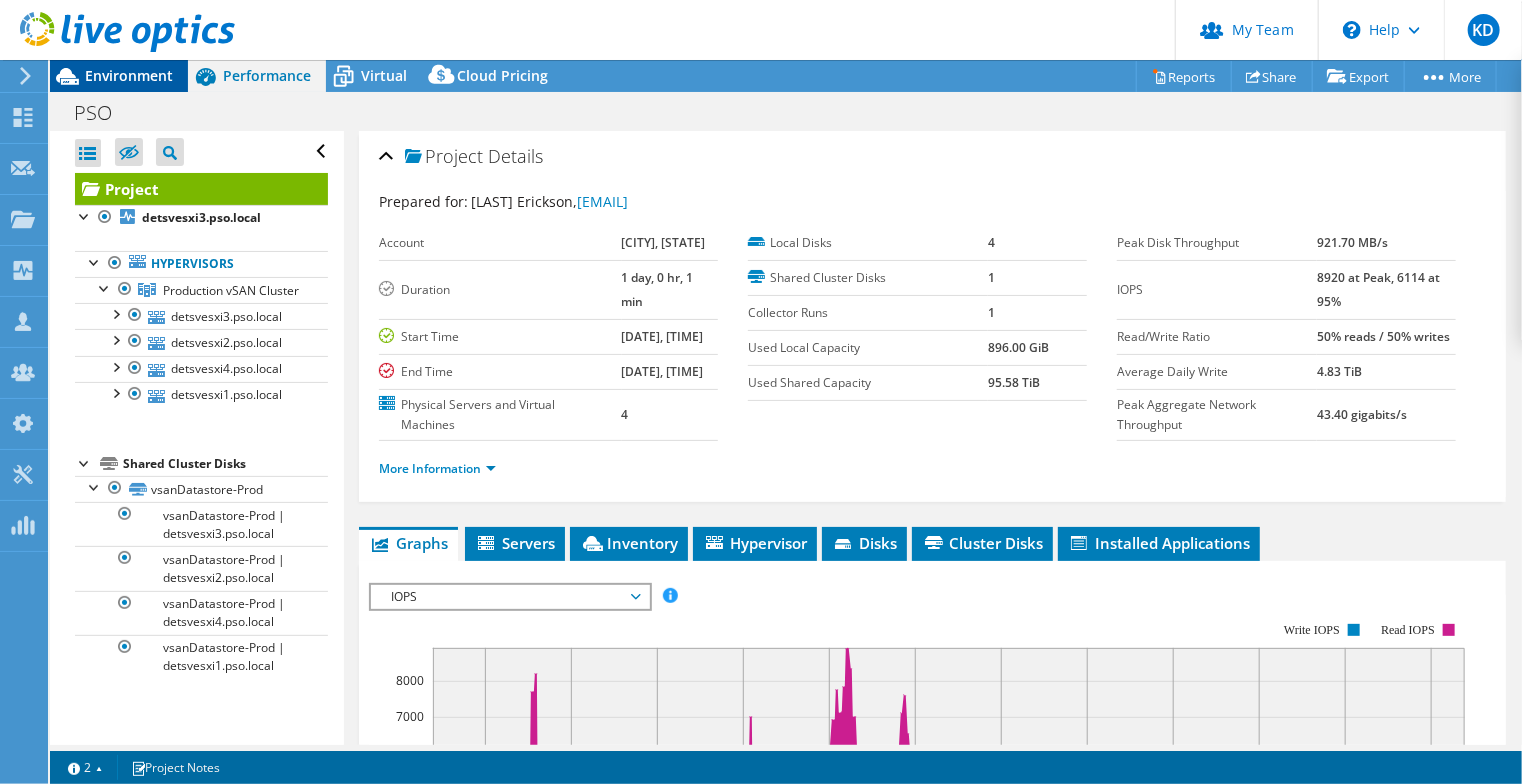 click on "Environment" at bounding box center [119, 76] 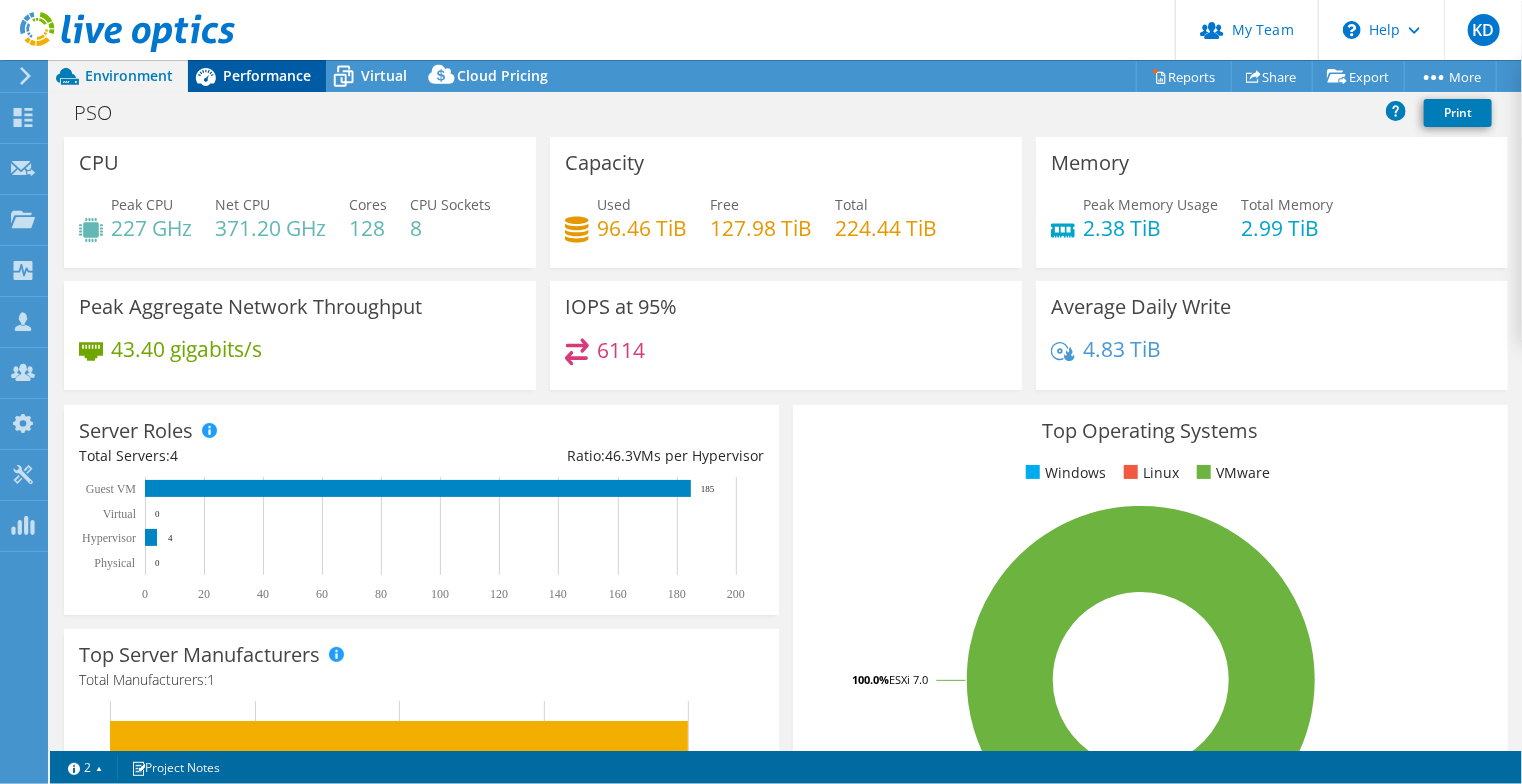 click on "Performance" at bounding box center [257, 76] 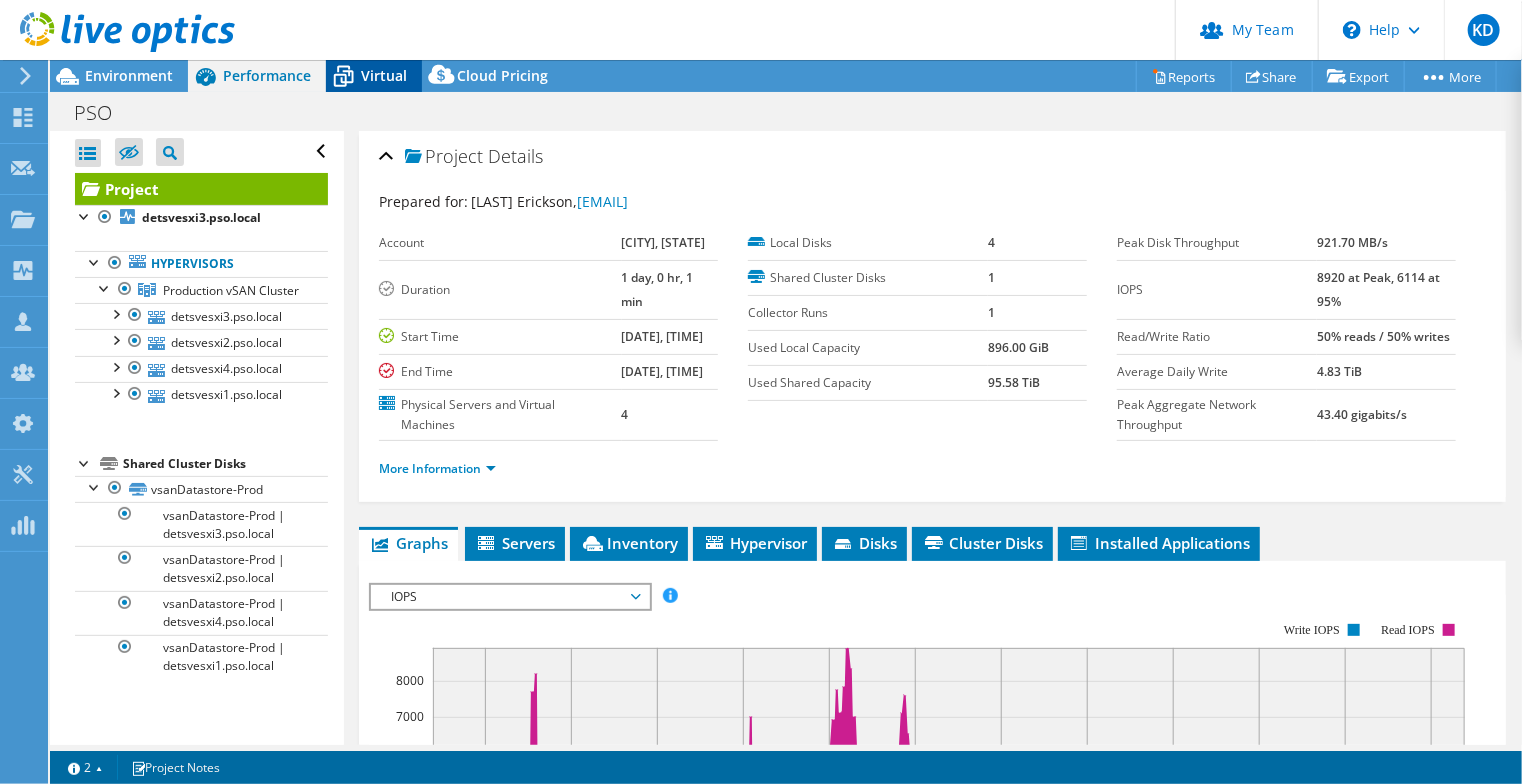 click on "Virtual" at bounding box center [384, 75] 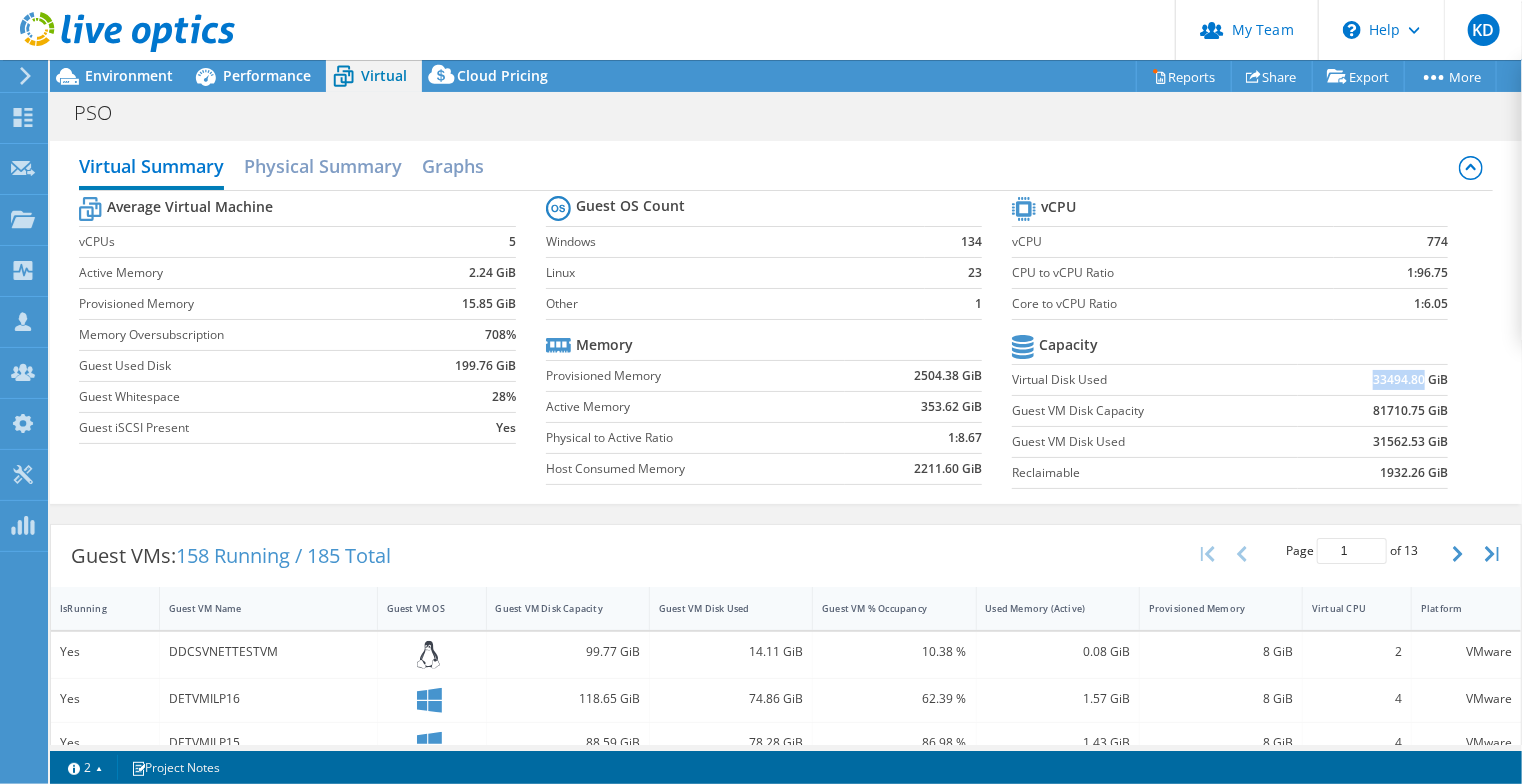 drag, startPoint x: 1361, startPoint y: 378, endPoint x: 1412, endPoint y: 378, distance: 51 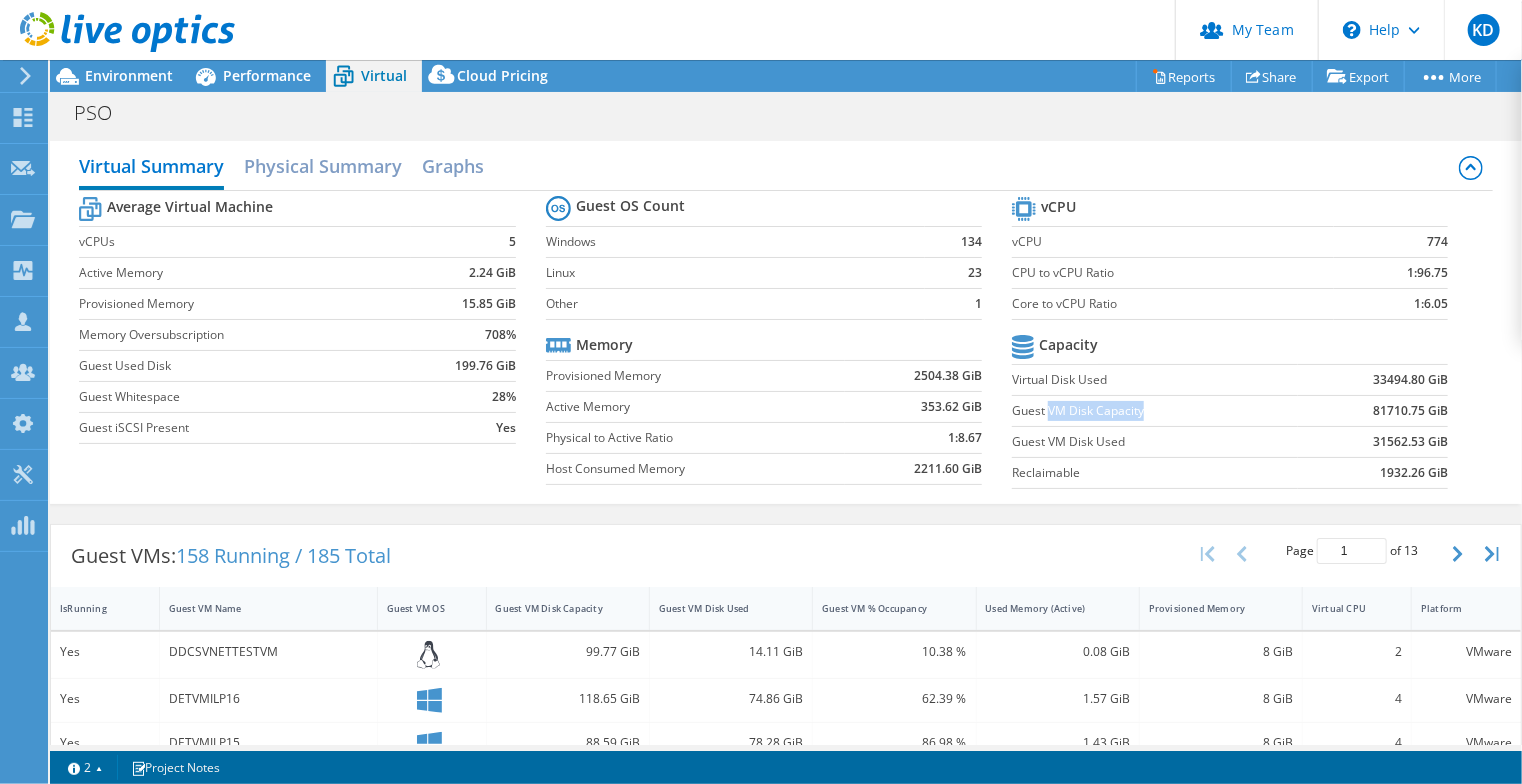 drag, startPoint x: 1041, startPoint y: 408, endPoint x: 1184, endPoint y: 403, distance: 143.08739 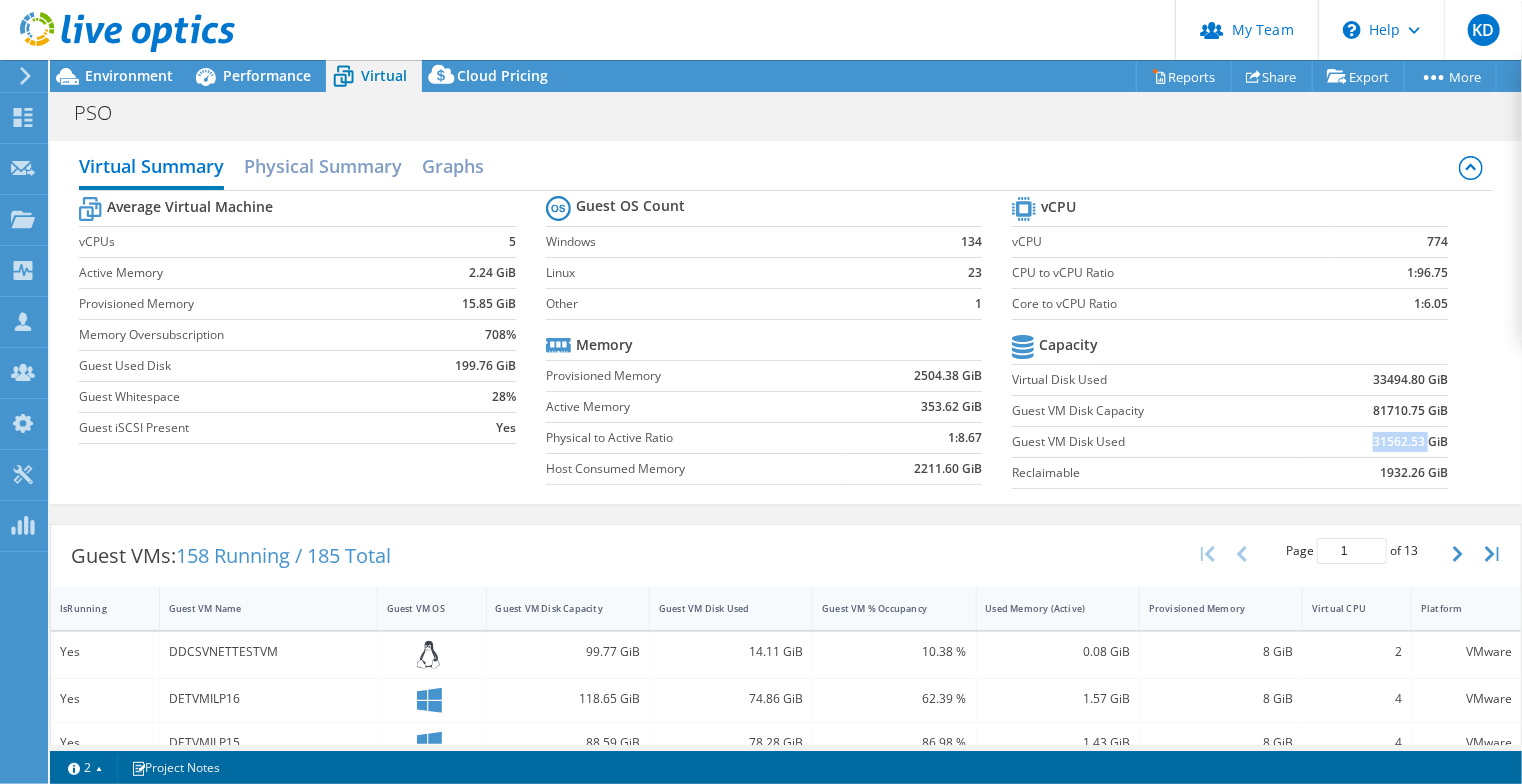 drag, startPoint x: 1383, startPoint y: 443, endPoint x: 1418, endPoint y: 444, distance: 35.014282 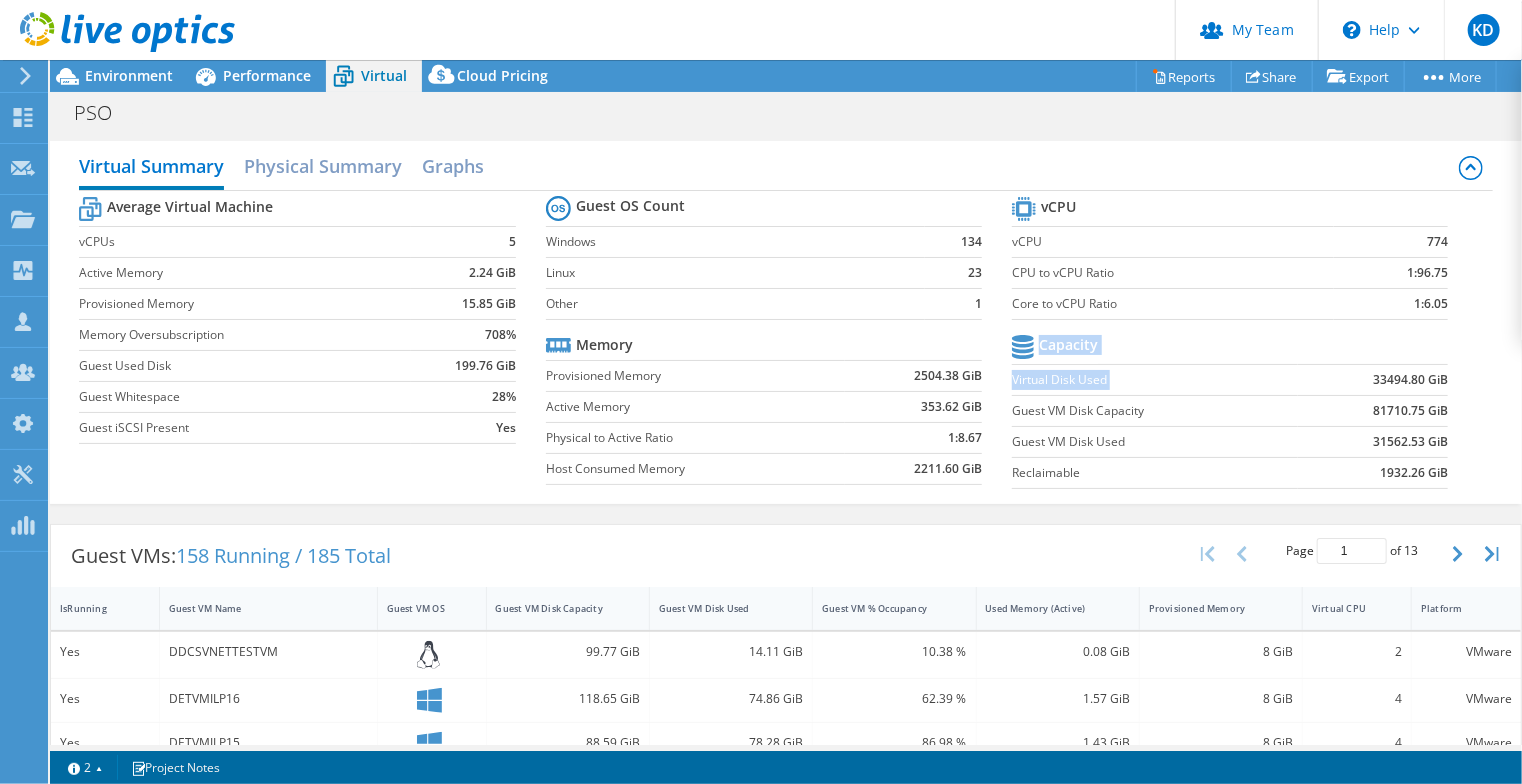 drag, startPoint x: 1379, startPoint y: 375, endPoint x: 1445, endPoint y: 379, distance: 66.1211 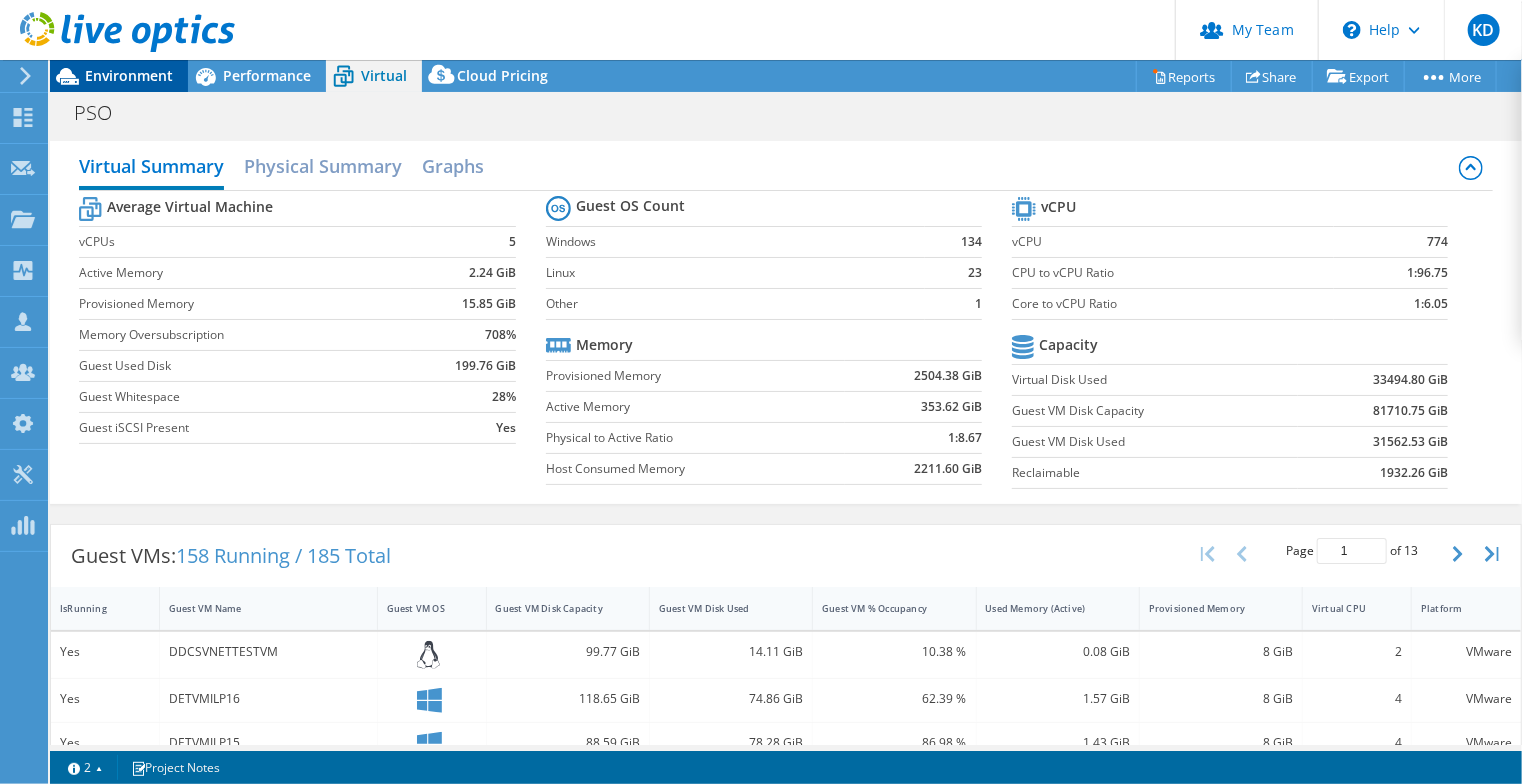 click on "Environment" at bounding box center [129, 75] 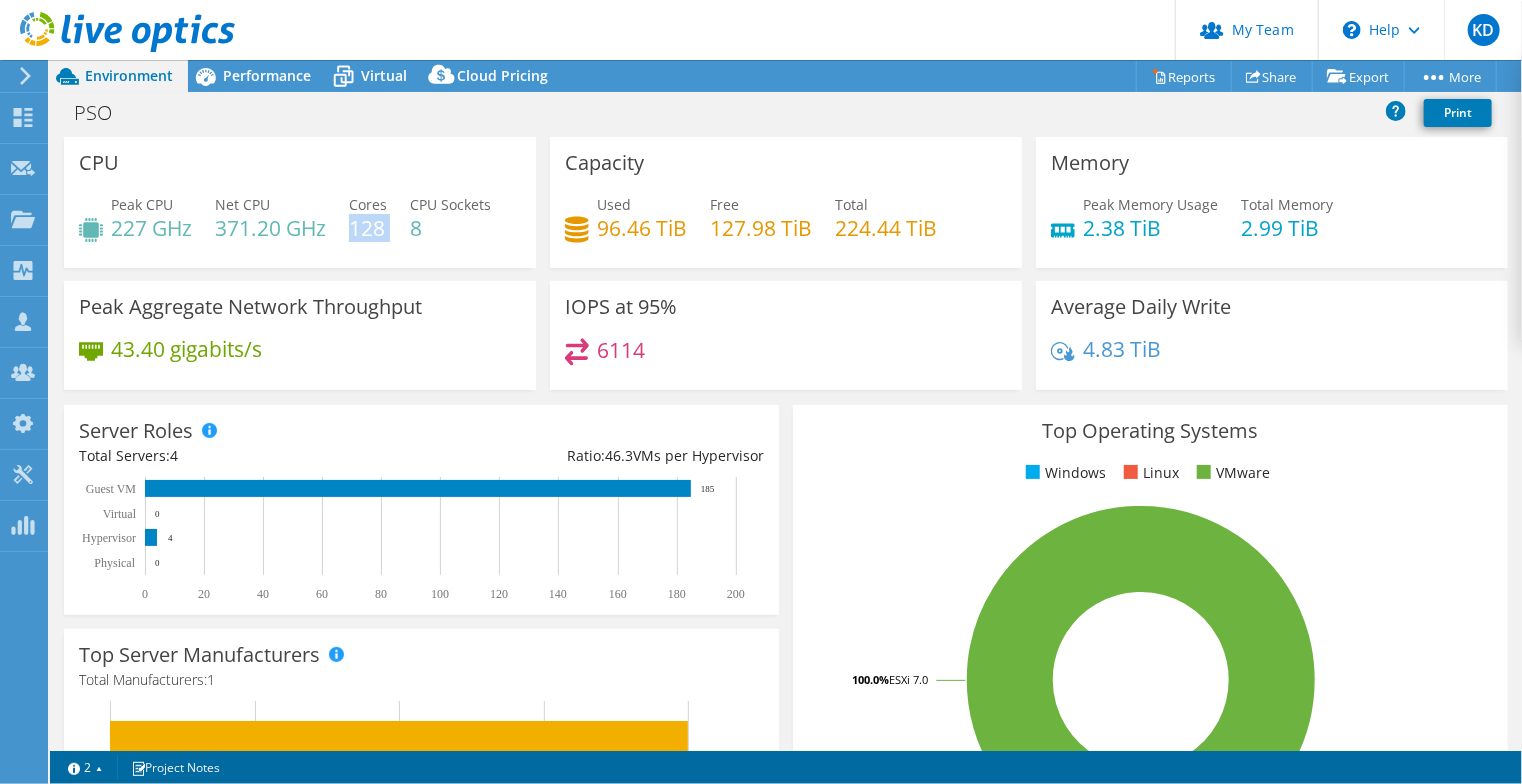 drag, startPoint x: 394, startPoint y: 230, endPoint x: 412, endPoint y: 227, distance: 18.248287 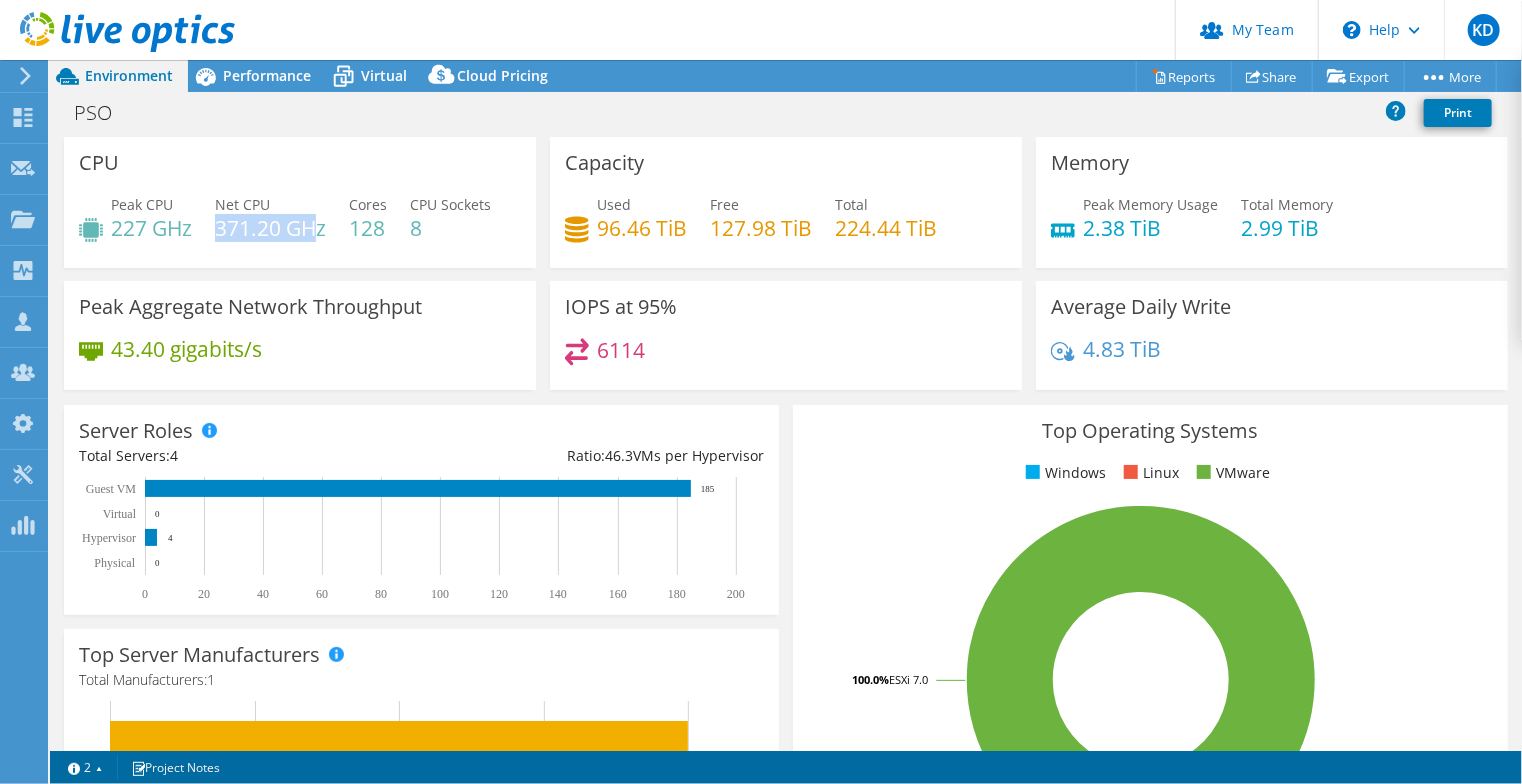 drag, startPoint x: 216, startPoint y: 231, endPoint x: 356, endPoint y: 222, distance: 140.28899 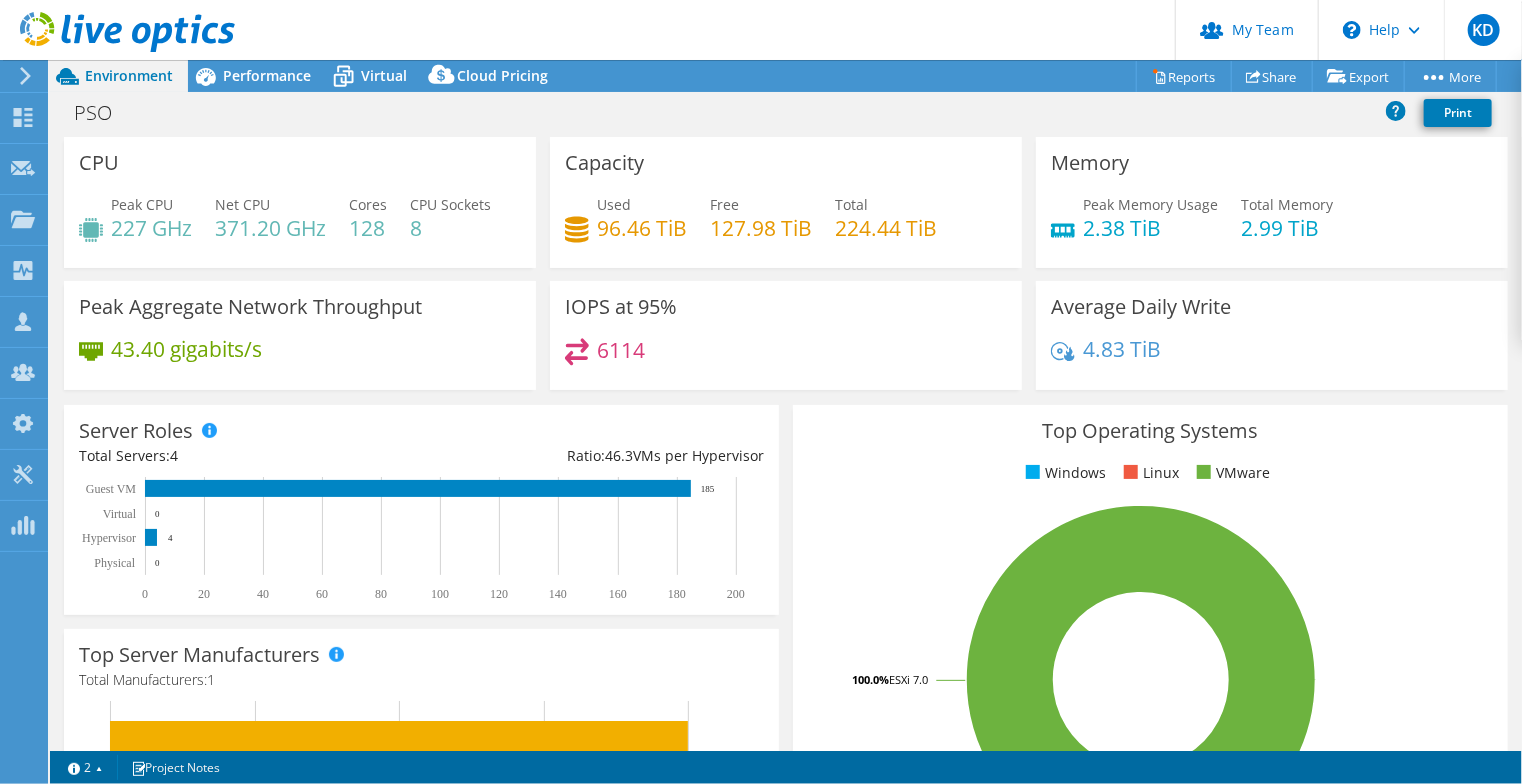 click on "IOPS at 95%
6114" at bounding box center [786, 335] 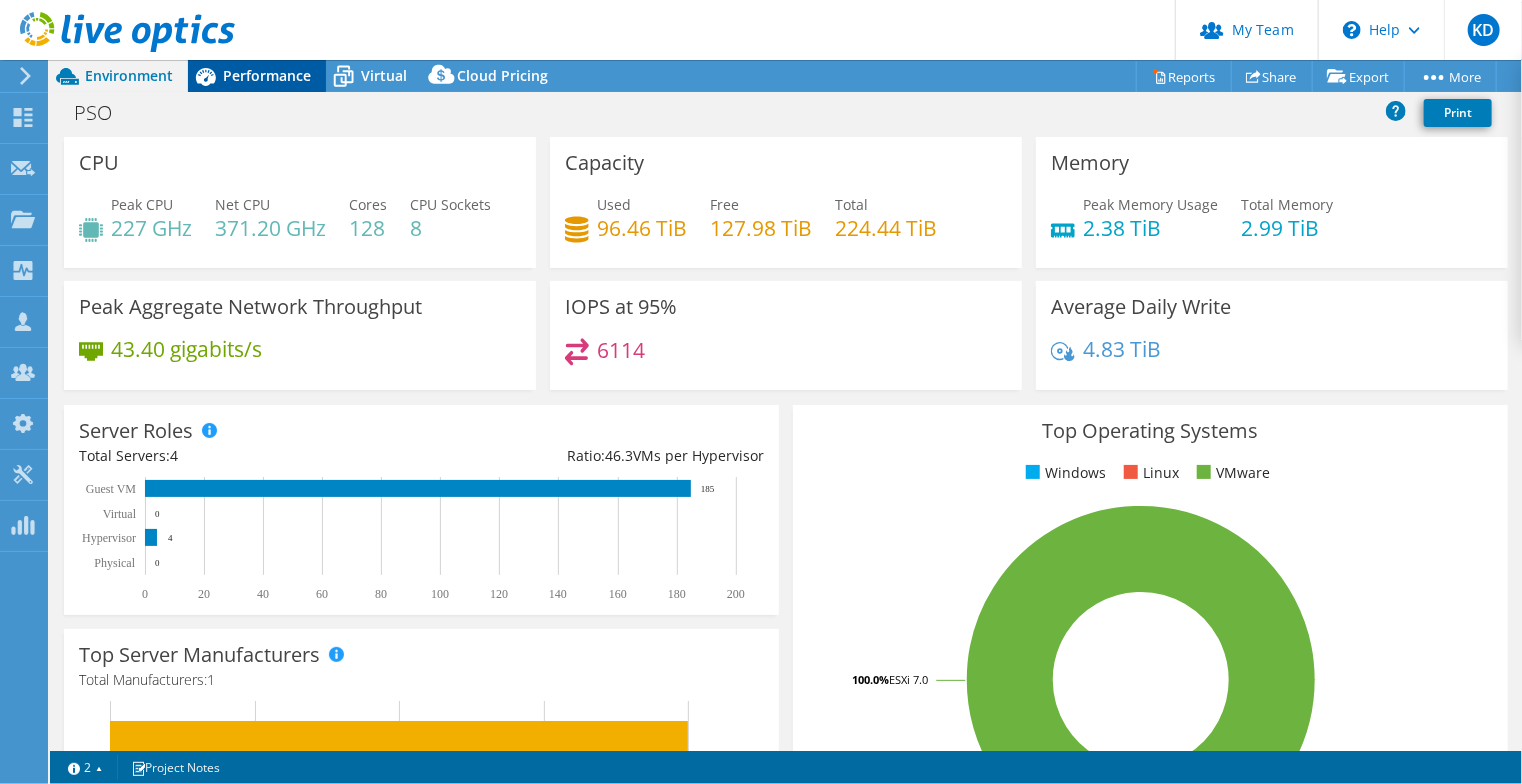 click on "Performance" at bounding box center (267, 75) 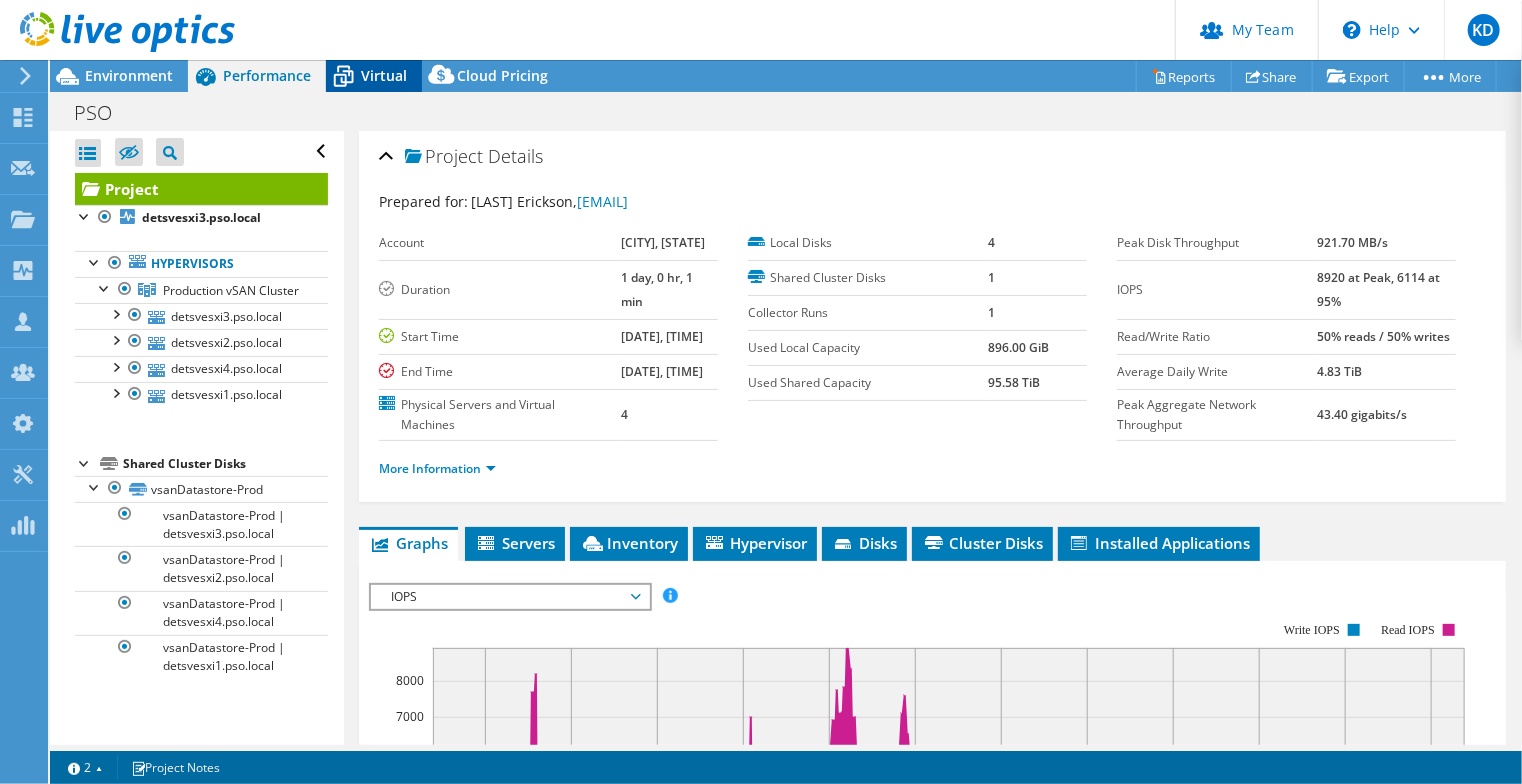 click on "Virtual" at bounding box center [384, 75] 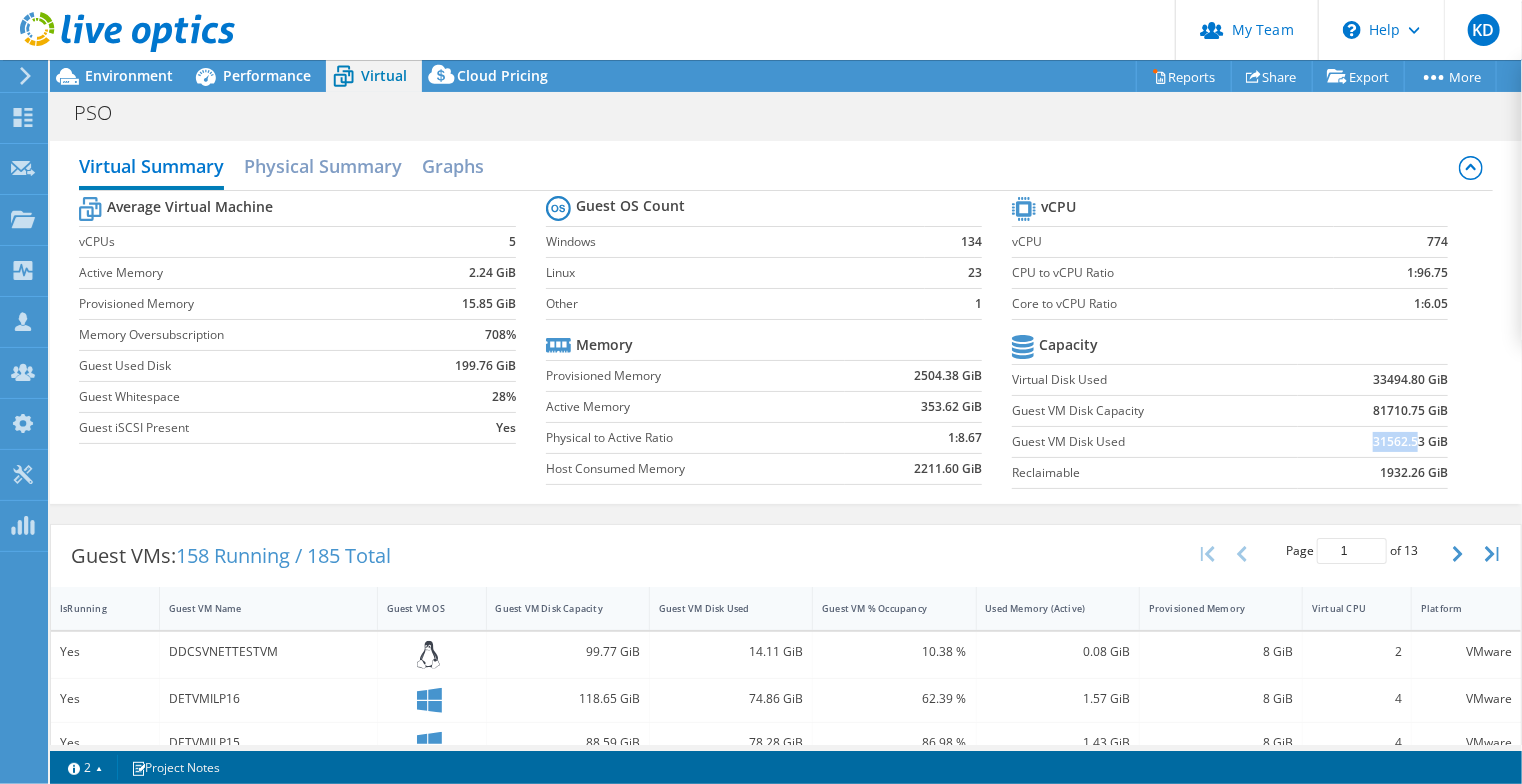 drag, startPoint x: 1366, startPoint y: 438, endPoint x: 1403, endPoint y: 439, distance: 37.01351 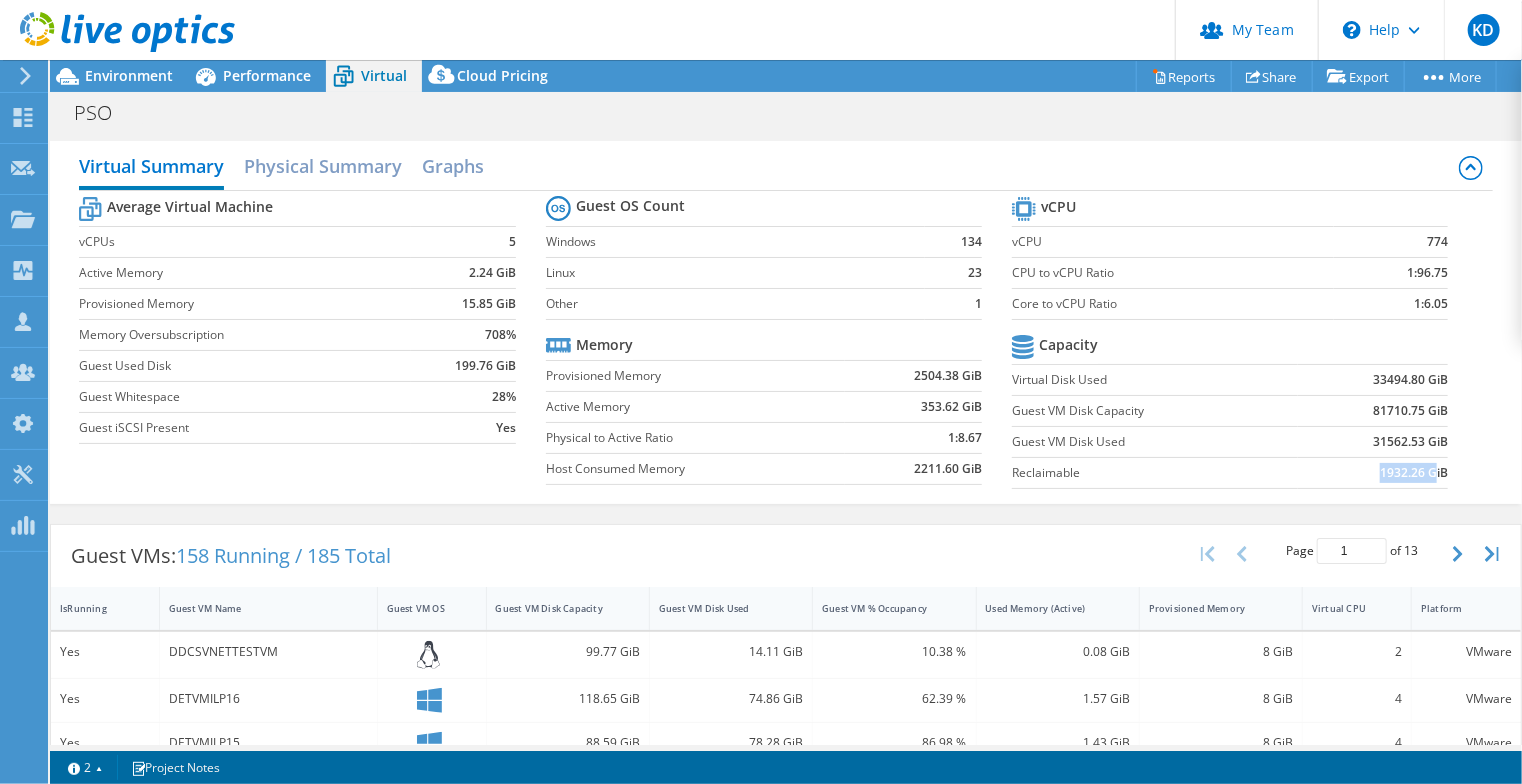 drag, startPoint x: 1362, startPoint y: 469, endPoint x: 1429, endPoint y: 464, distance: 67.18631 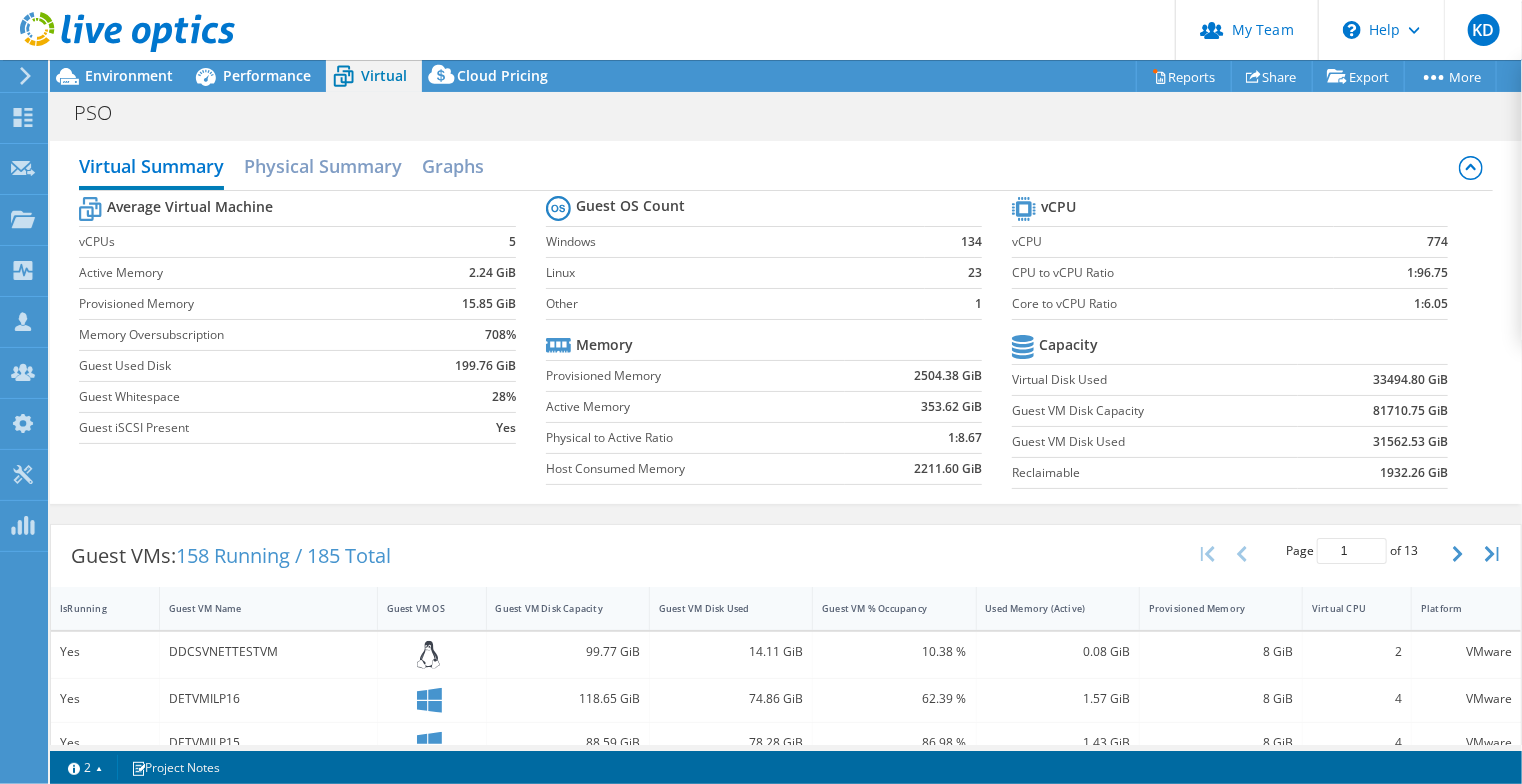 click on "vCPU vCPU 774 CPU to vCPU Ratio 1:96.75 Core to vCPU Ratio 1:6.05 Capacity Virtual Disk Used 33494.80 GiB Guest VM Disk Capacity 81710.75 GiB Guest VM Disk Used 31562.53 GiB Reclaimable 1932.26 GiB" at bounding box center [1245, 345] 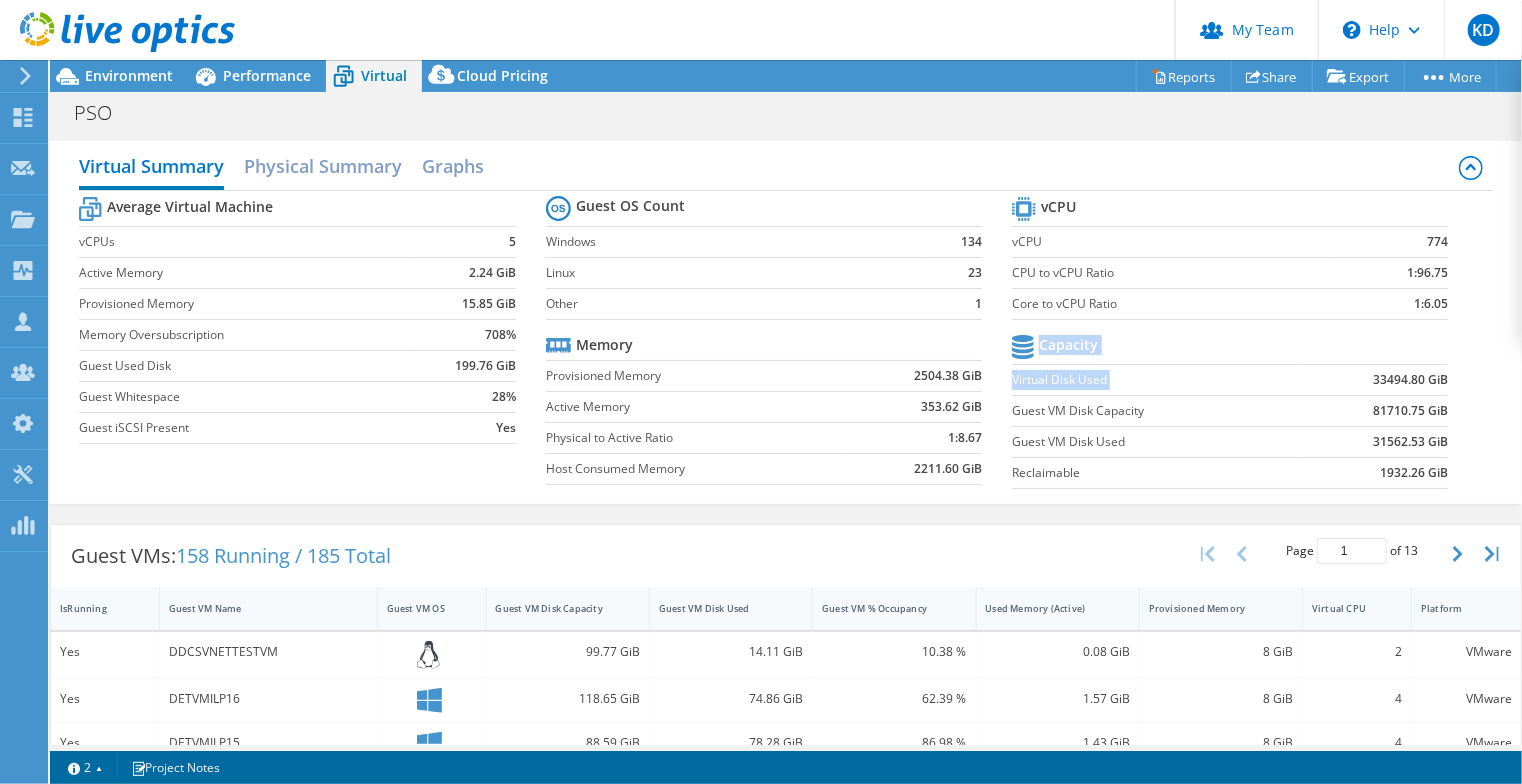 drag, startPoint x: 1359, startPoint y: 379, endPoint x: 1454, endPoint y: 439, distance: 112.36102 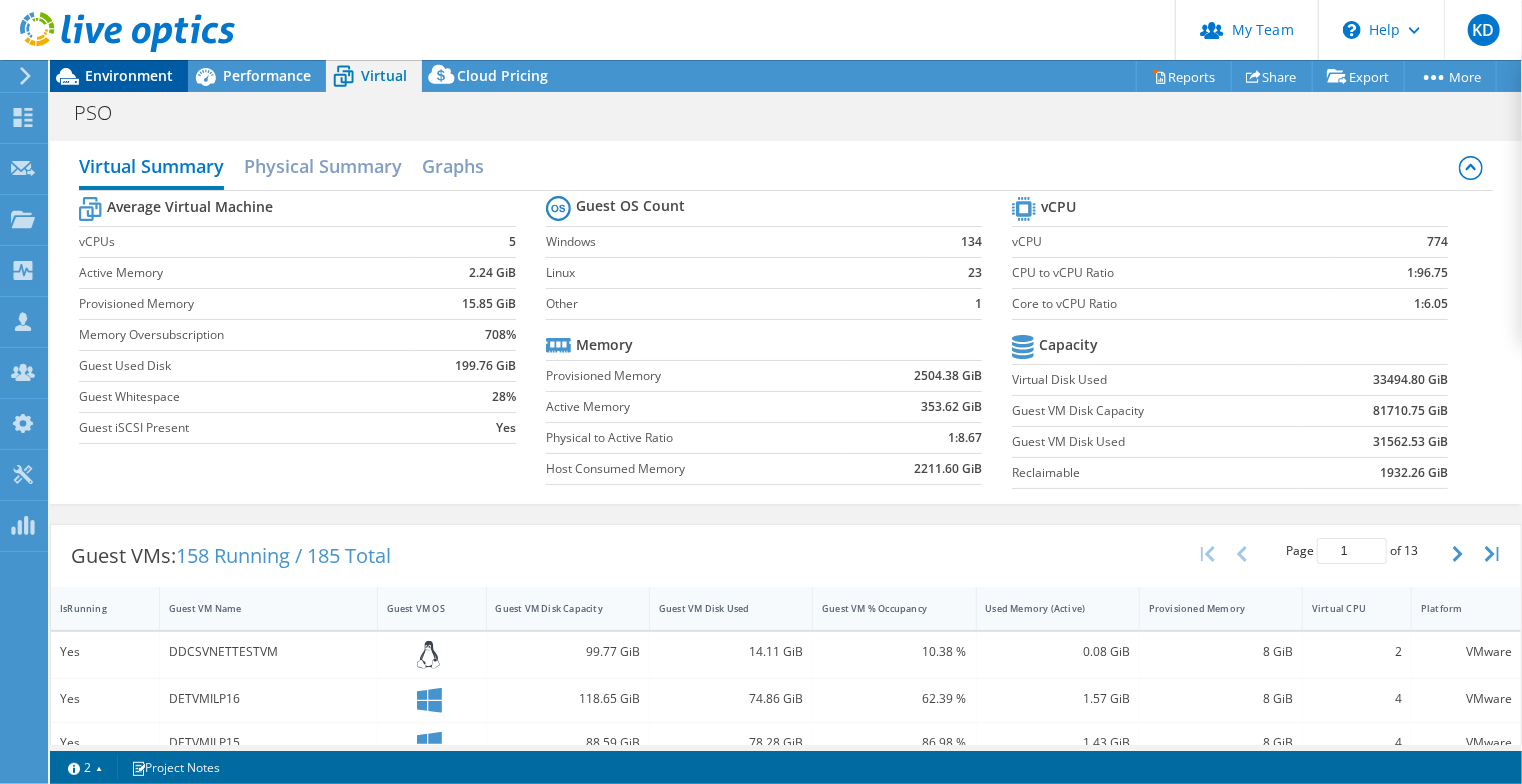 click on "Environment" at bounding box center [129, 75] 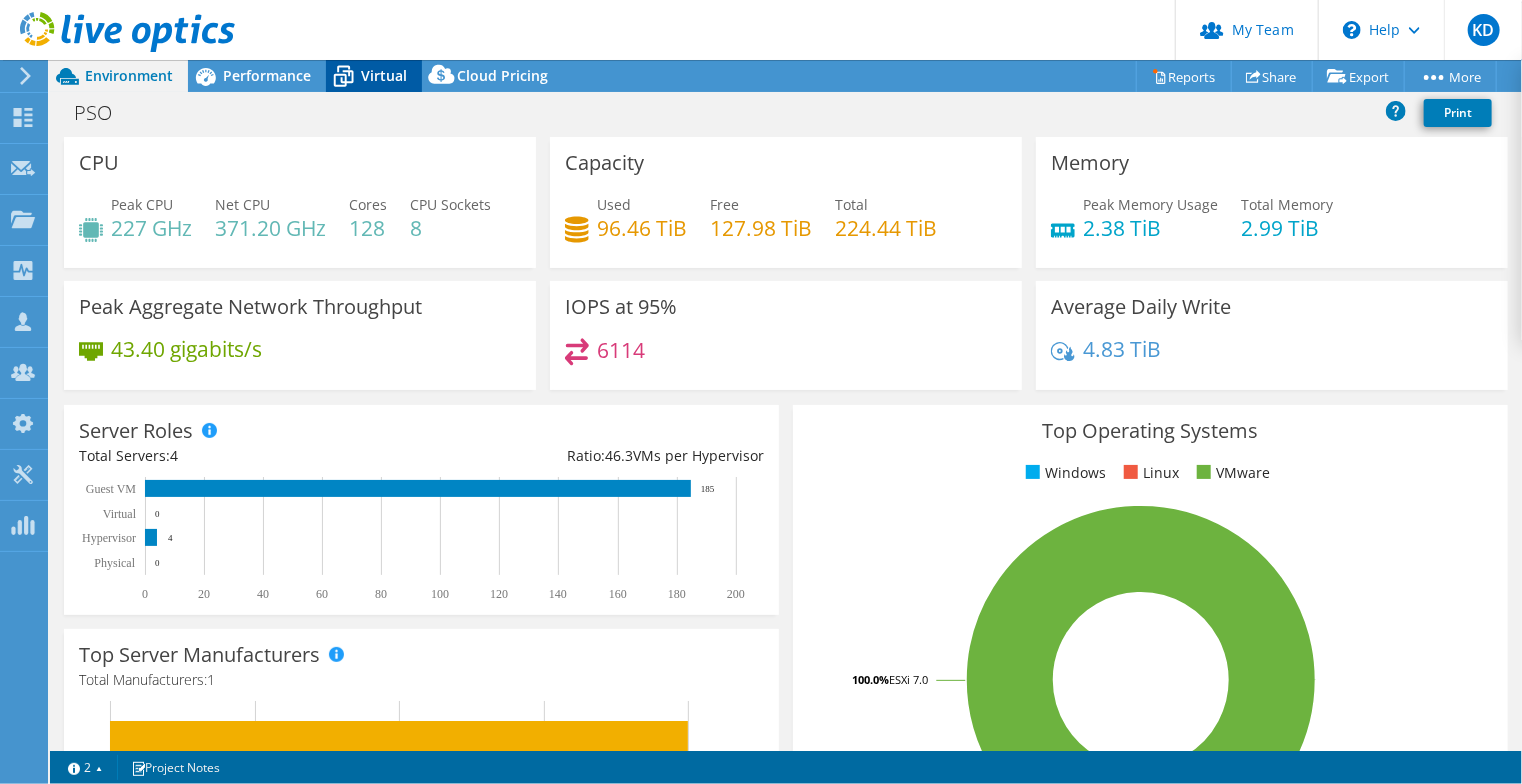 click on "Virtual" at bounding box center [374, 76] 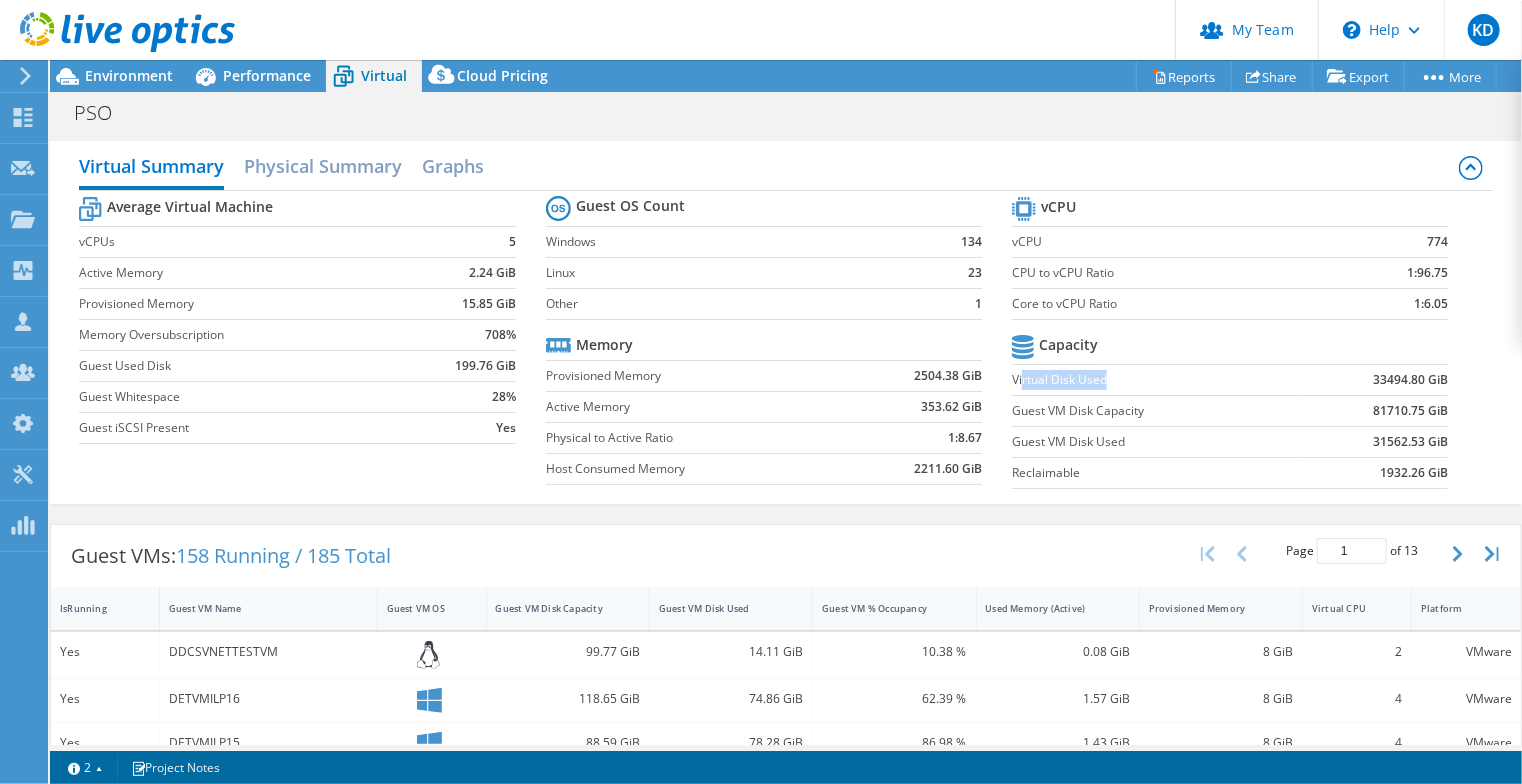 drag, startPoint x: 1014, startPoint y: 377, endPoint x: 1097, endPoint y: 377, distance: 83 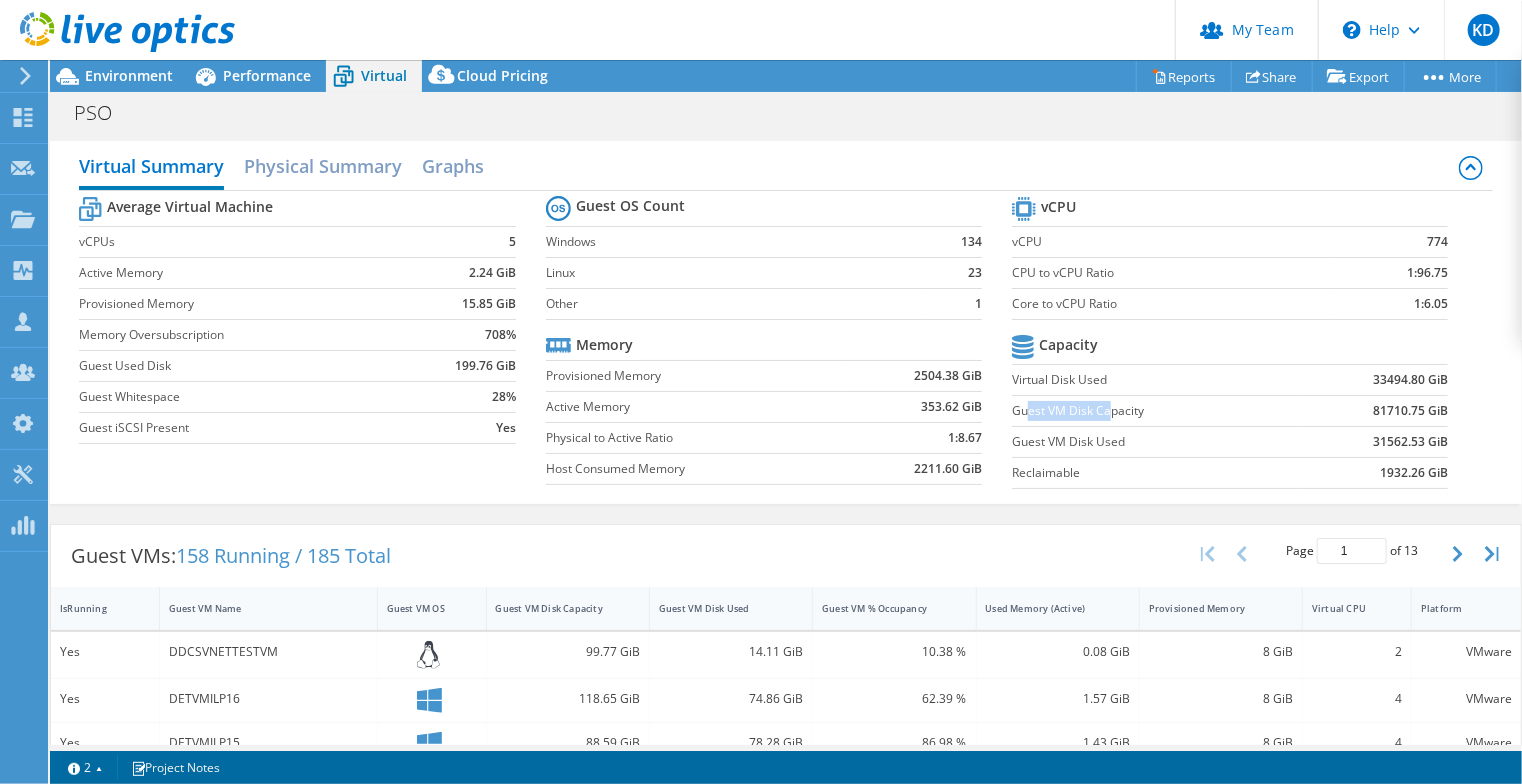 drag, startPoint x: 1020, startPoint y: 415, endPoint x: 1102, endPoint y: 414, distance: 82.006096 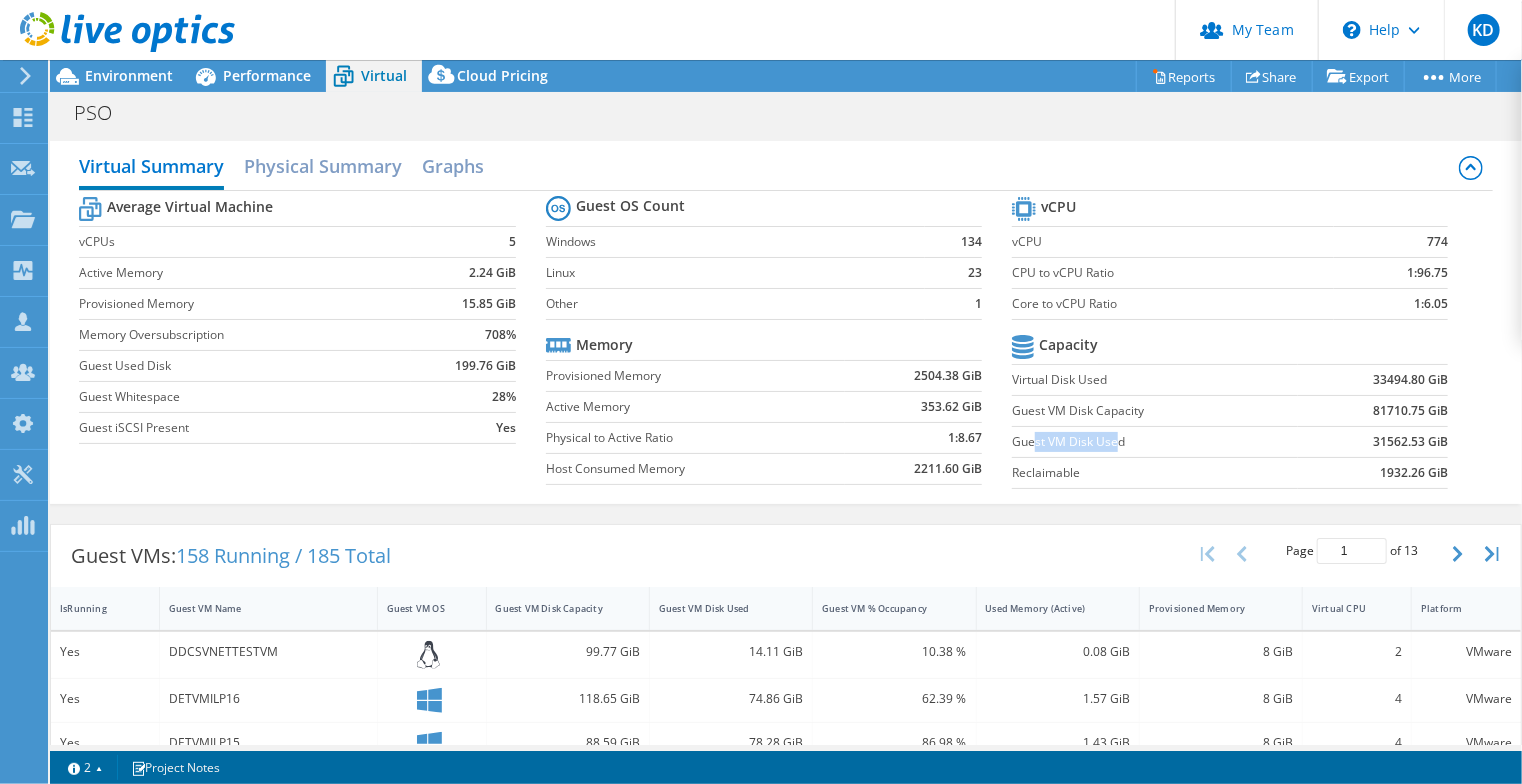 drag, startPoint x: 1030, startPoint y: 440, endPoint x: 1124, endPoint y: 435, distance: 94.13288 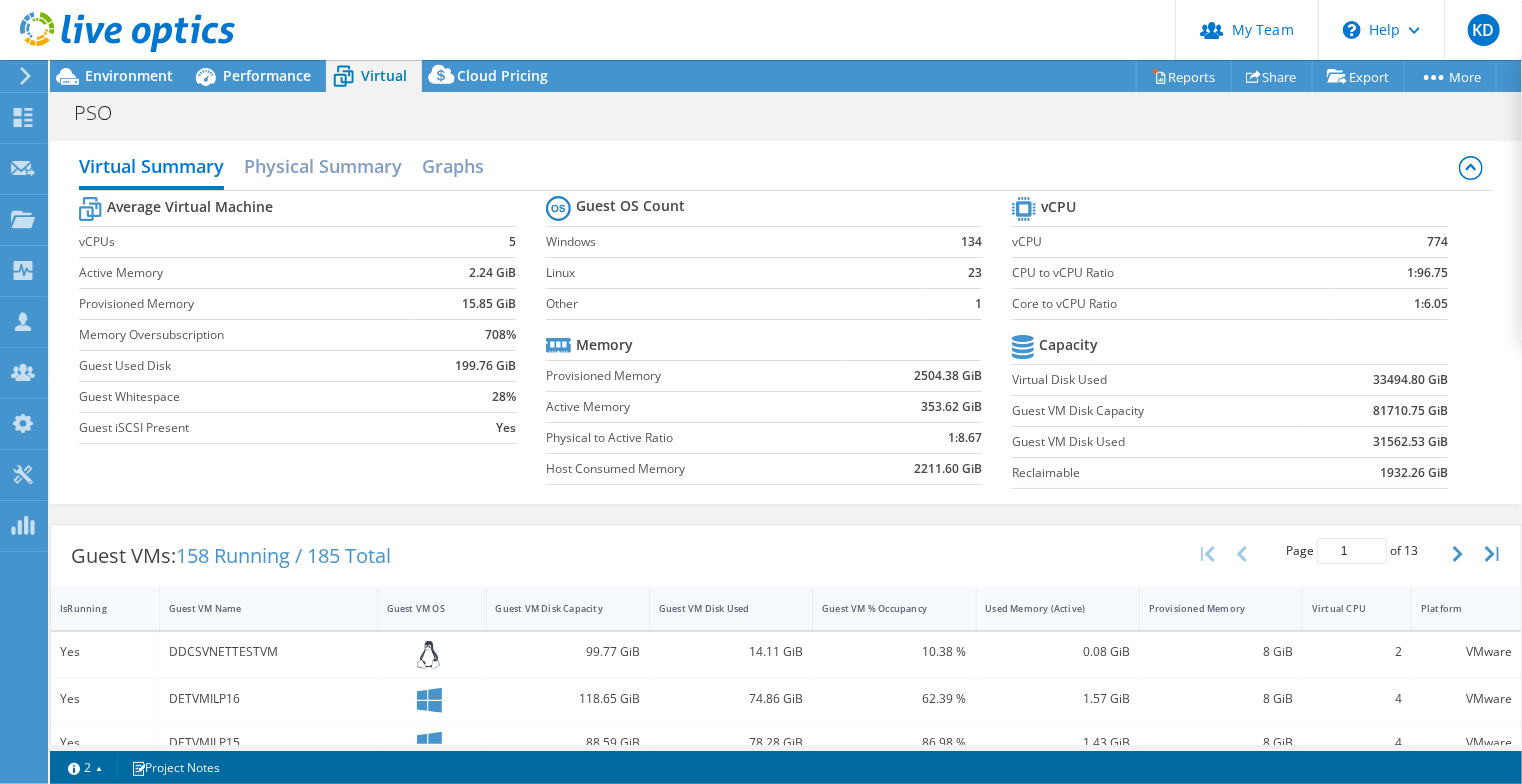click on "Guest VM Disk Used" at bounding box center (1155, 442) 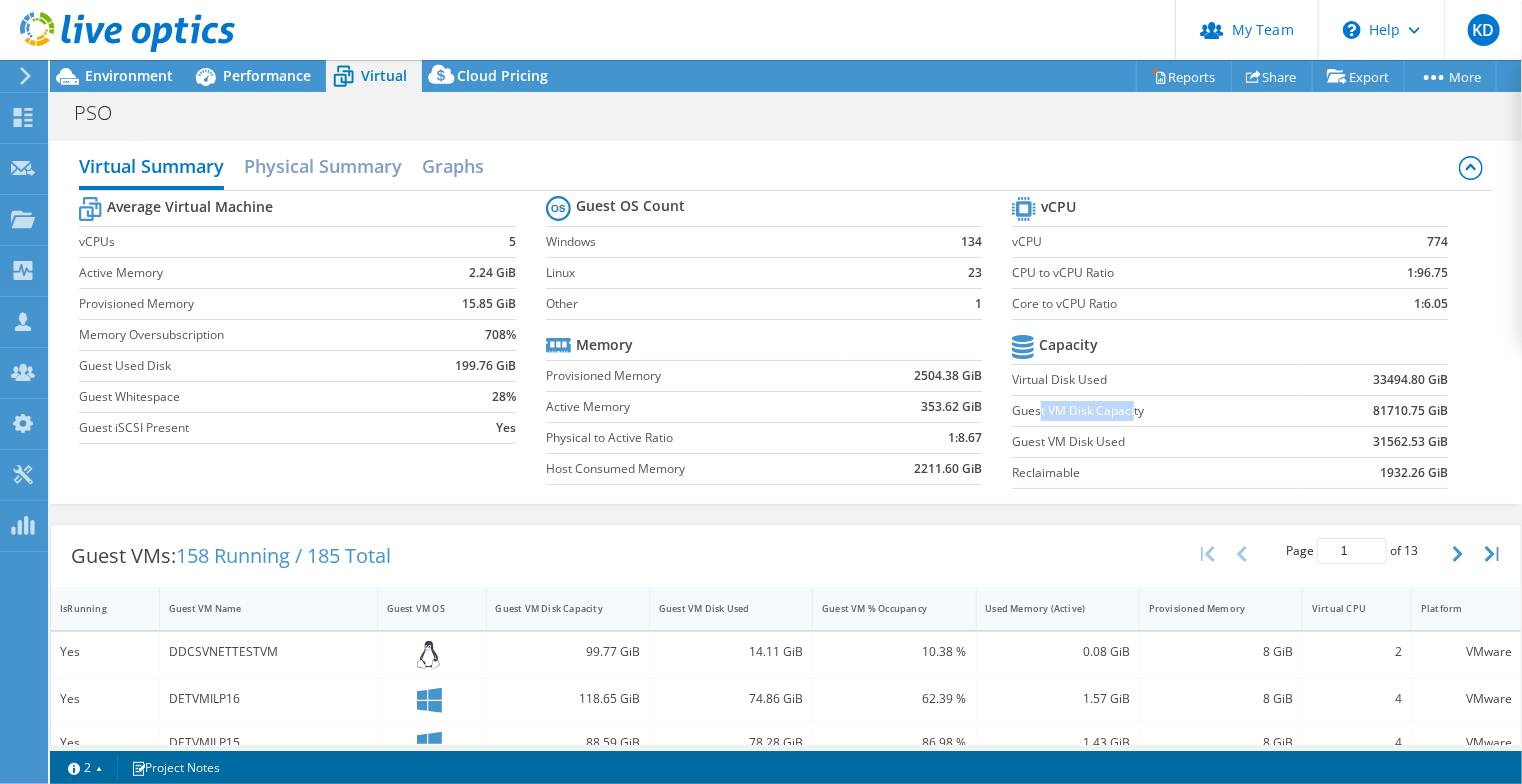 drag, startPoint x: 1032, startPoint y: 415, endPoint x: 1126, endPoint y: 412, distance: 94.04786 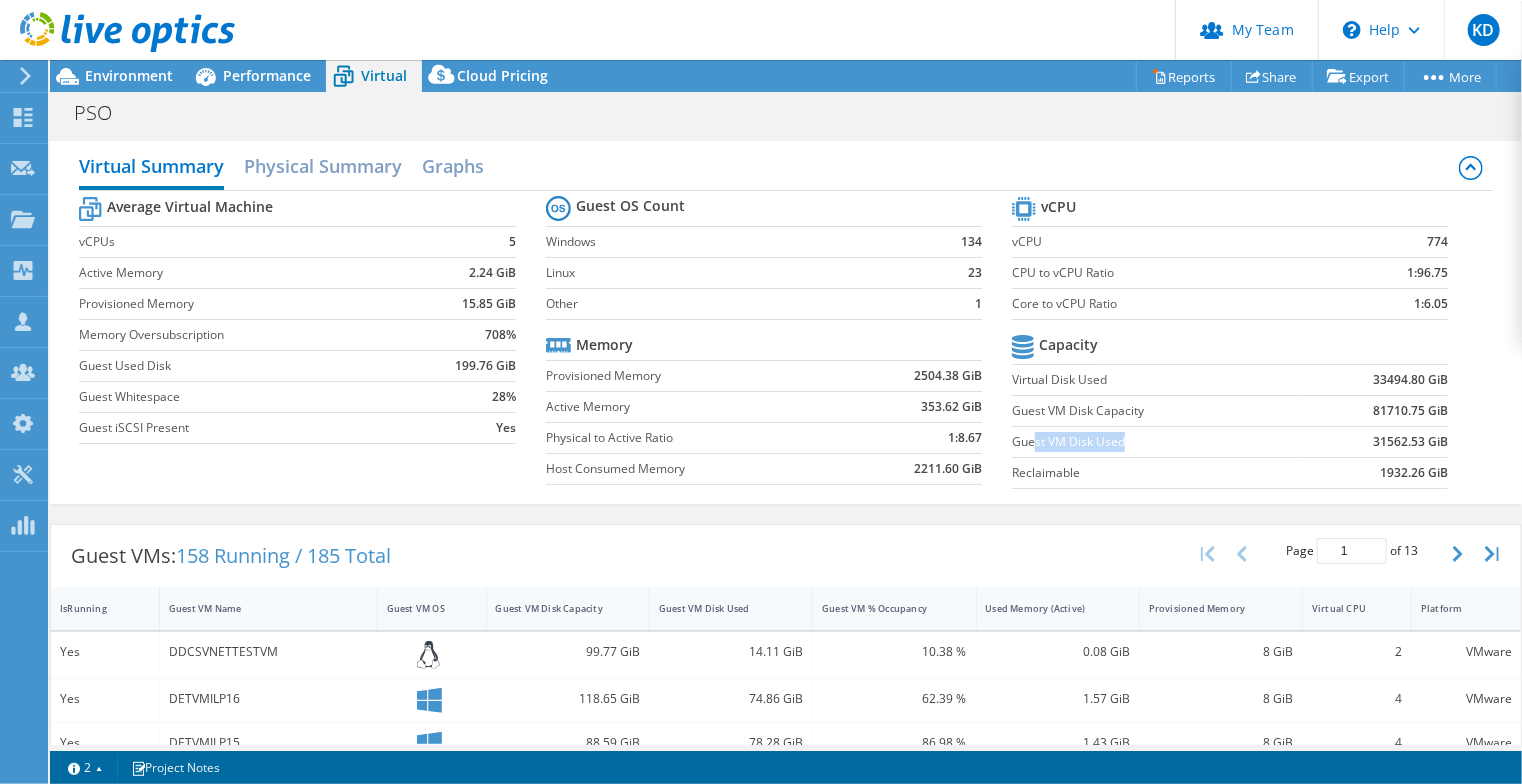 drag, startPoint x: 1024, startPoint y: 439, endPoint x: 1137, endPoint y: 435, distance: 113.07078 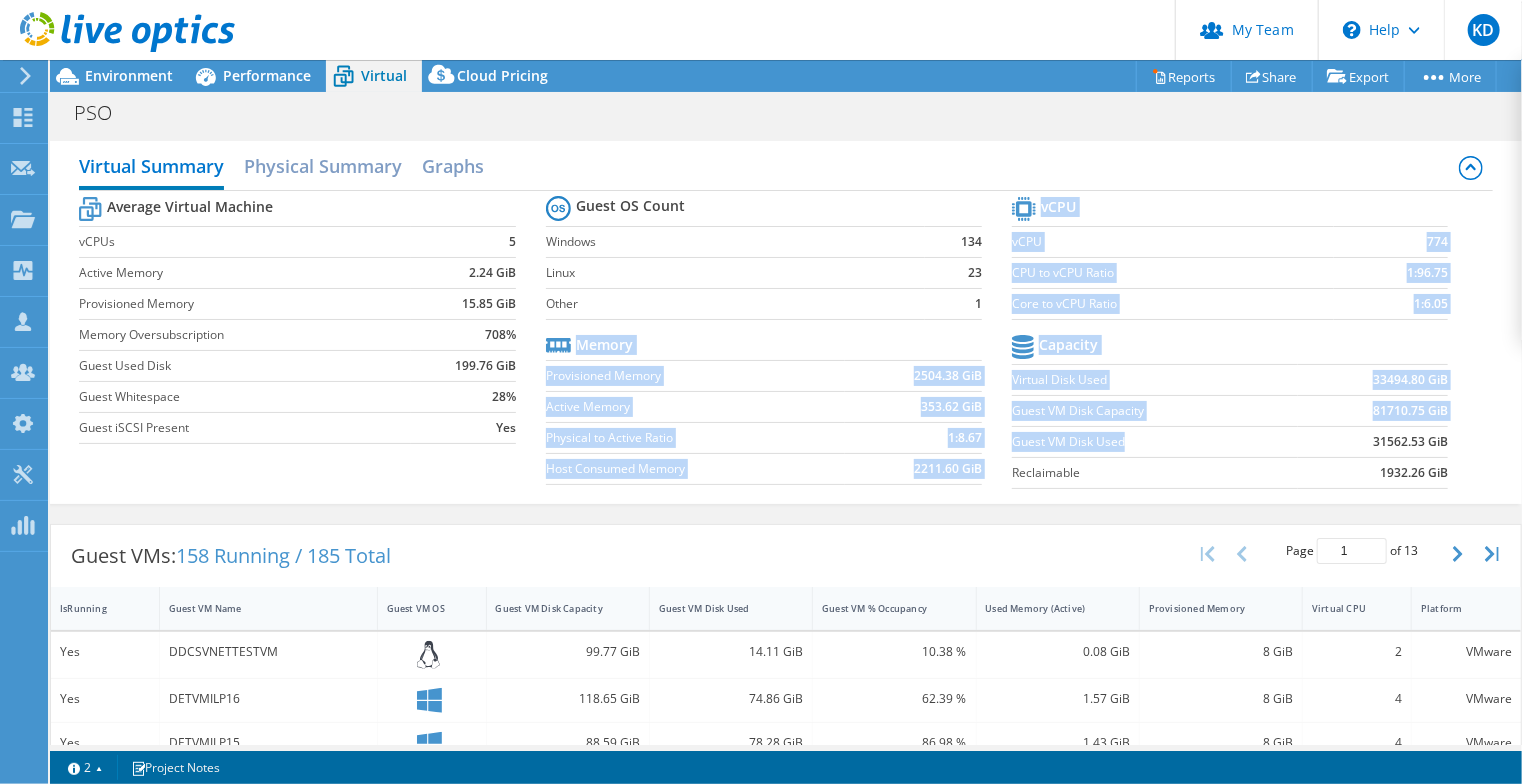drag, startPoint x: 1098, startPoint y: 433, endPoint x: 998, endPoint y: 379, distance: 113.64858 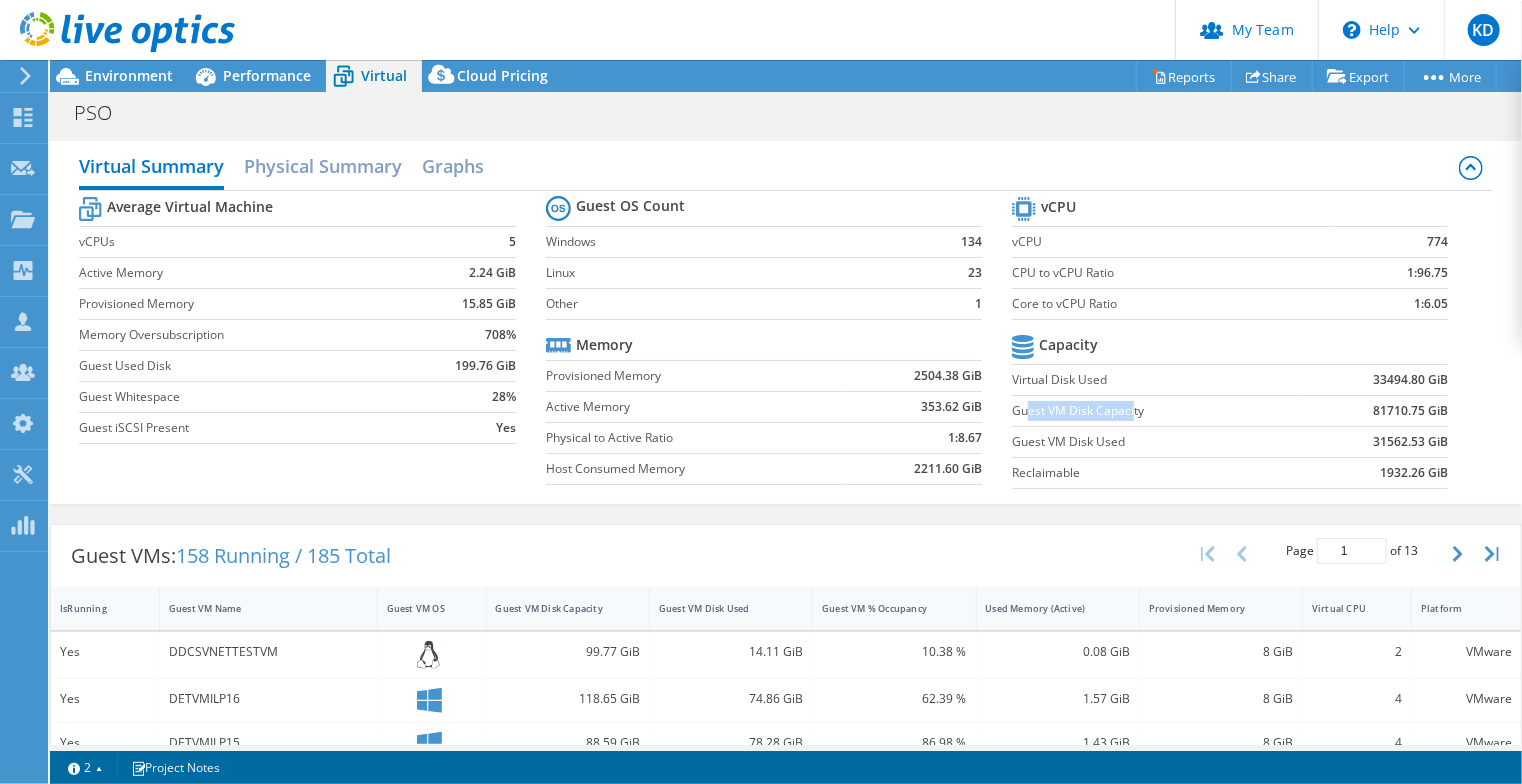 drag, startPoint x: 1016, startPoint y: 407, endPoint x: 1124, endPoint y: 412, distance: 108.11568 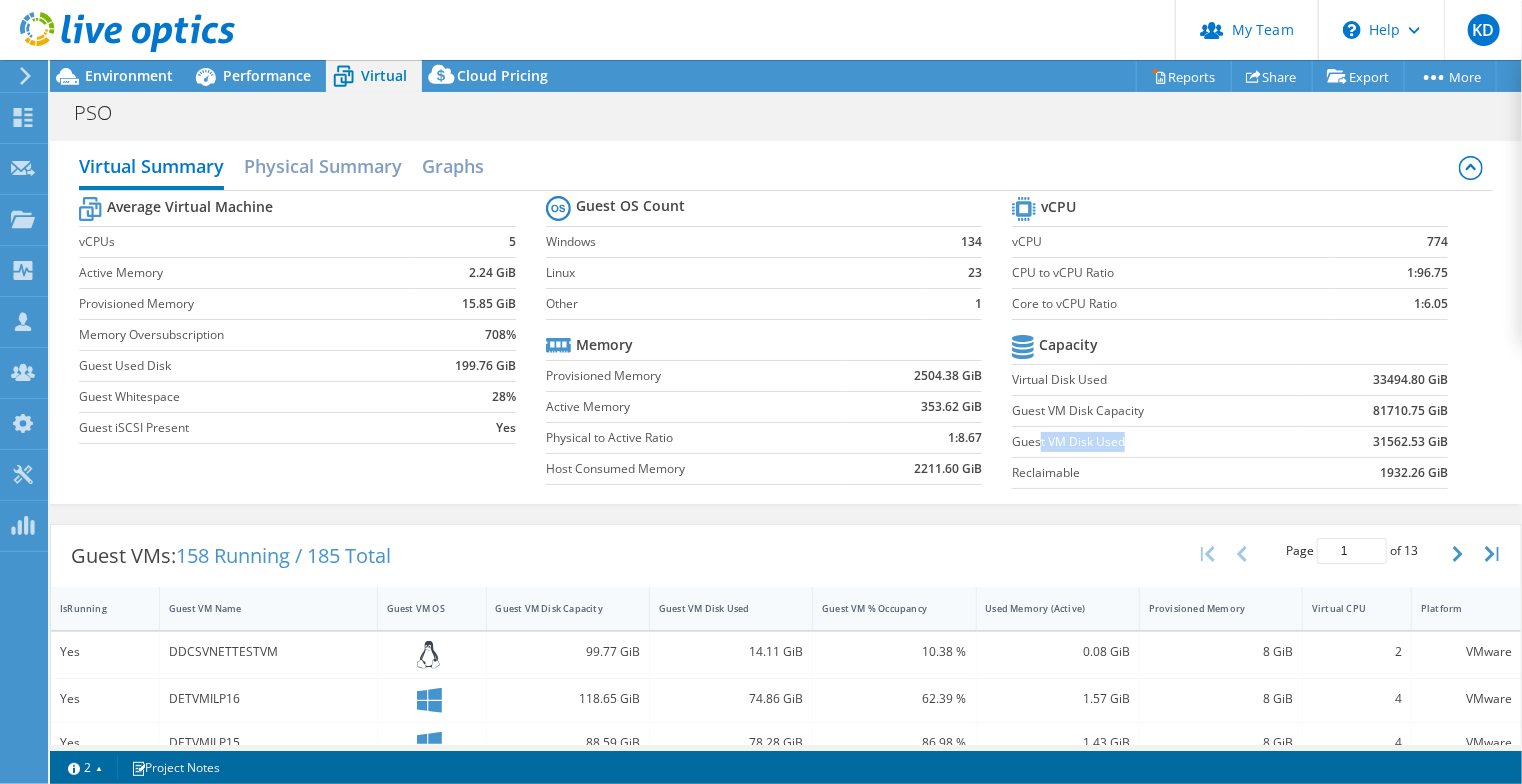 drag, startPoint x: 1032, startPoint y: 445, endPoint x: 1133, endPoint y: 438, distance: 101.24229 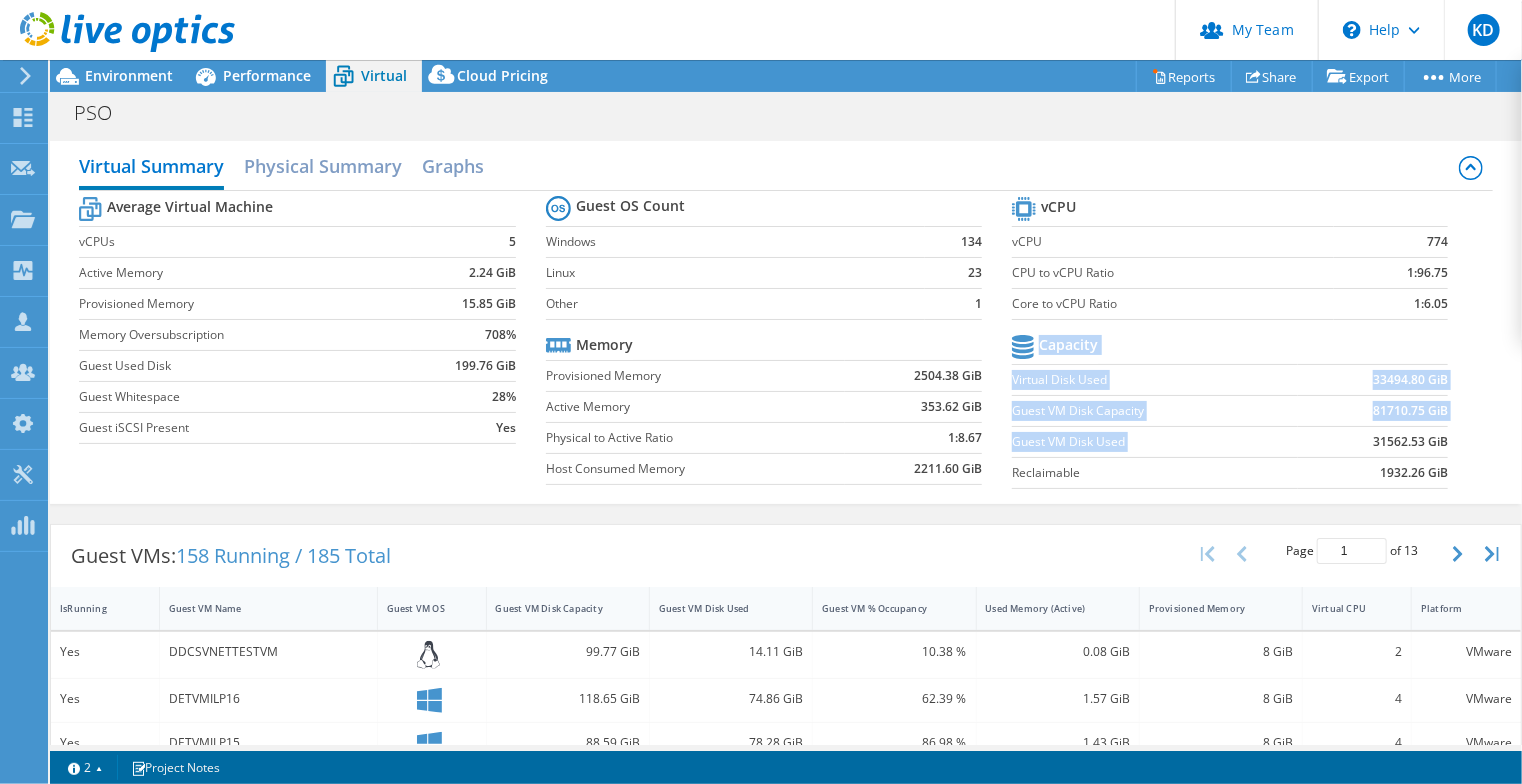 drag, startPoint x: 1344, startPoint y: 437, endPoint x: 1456, endPoint y: 446, distance: 112.36102 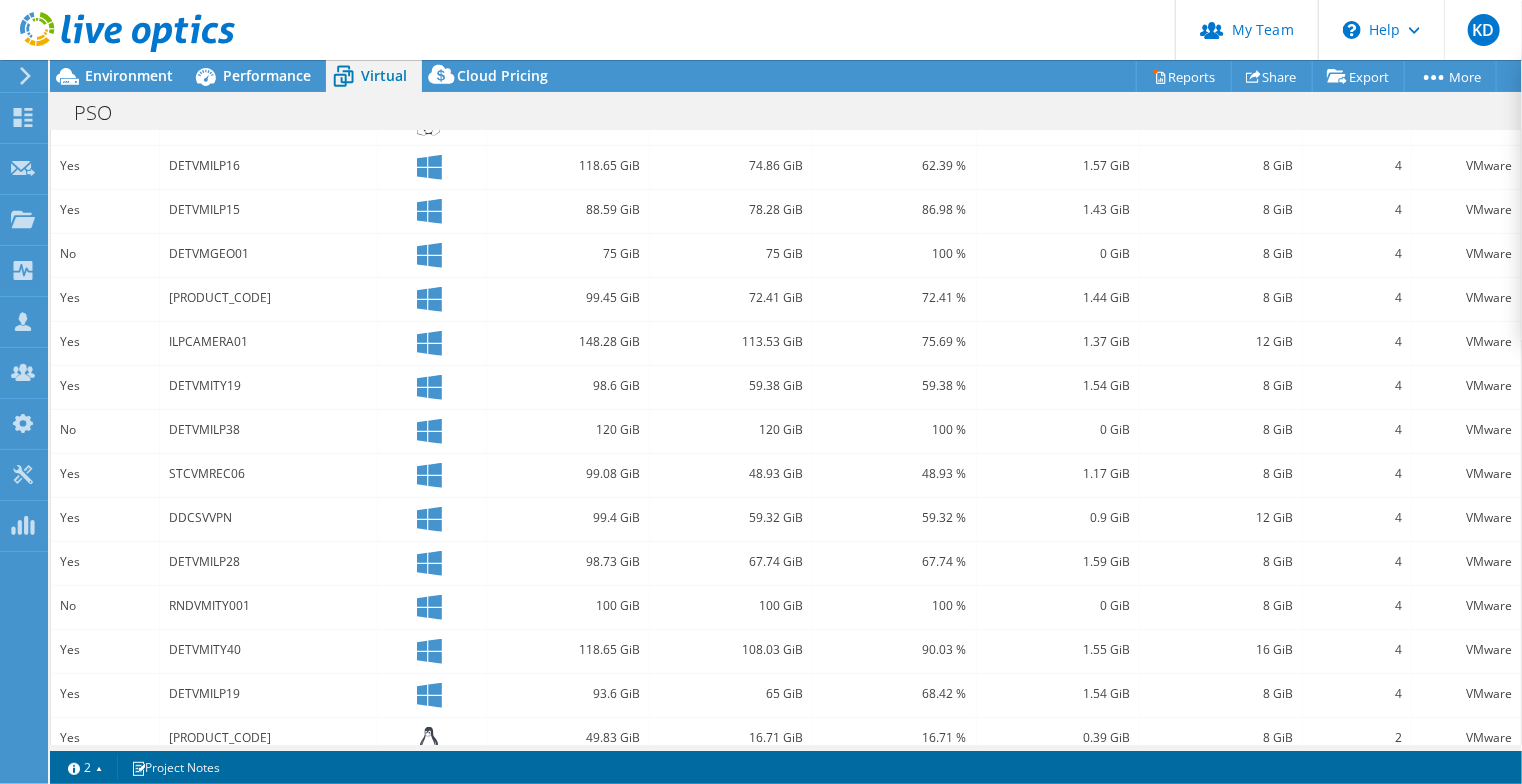 scroll, scrollTop: 0, scrollLeft: 0, axis: both 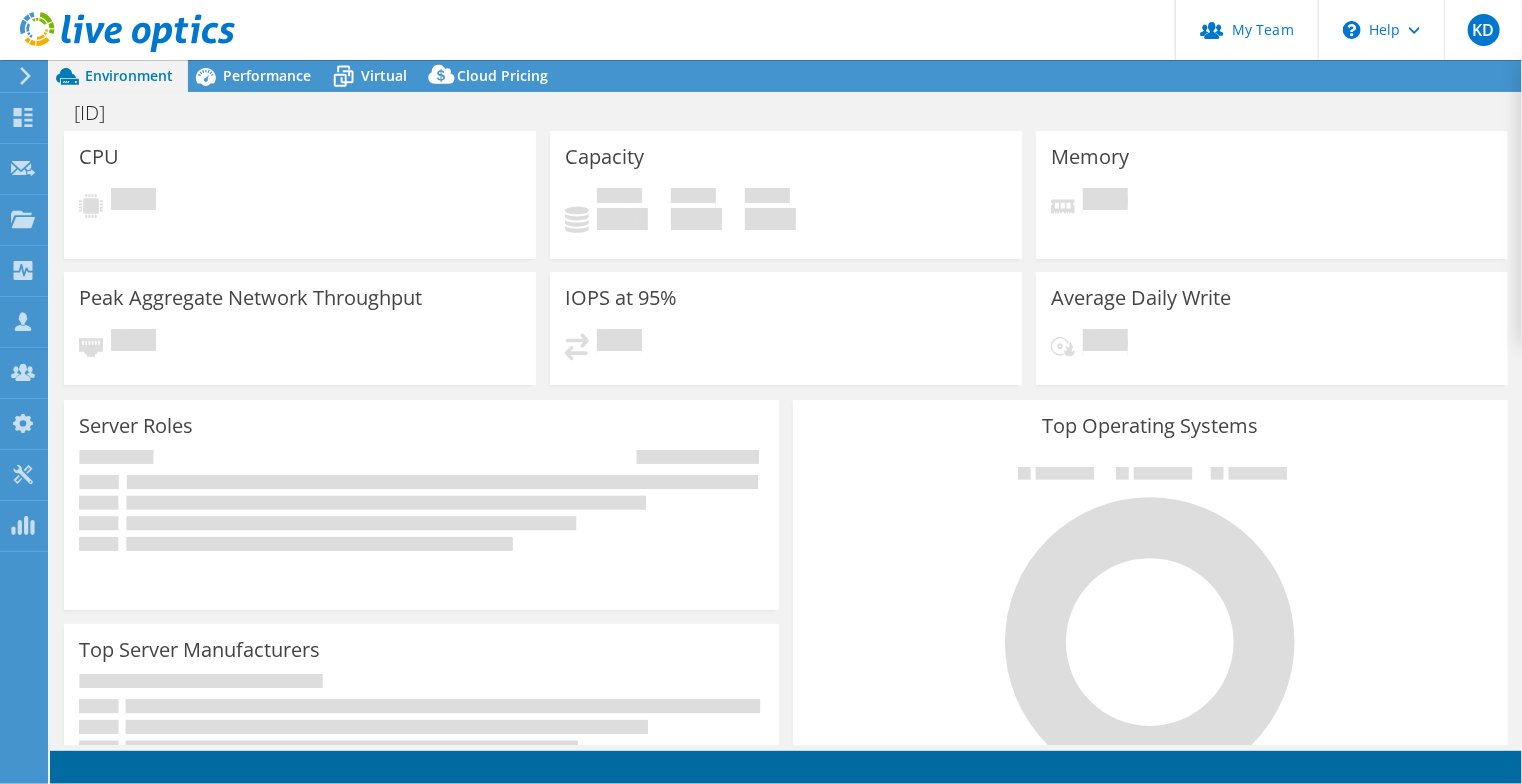 select on "USD" 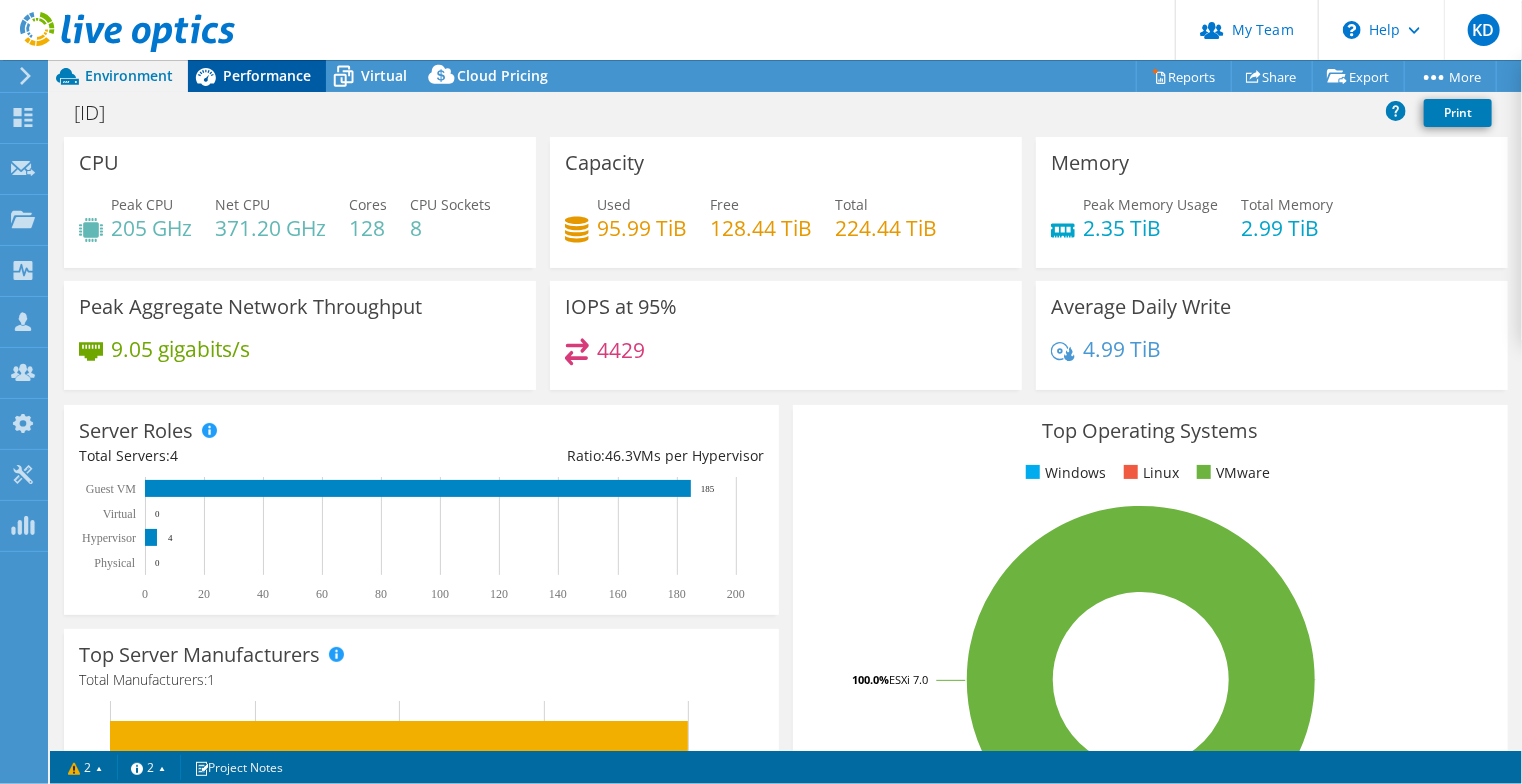 click on "Performance" at bounding box center [267, 75] 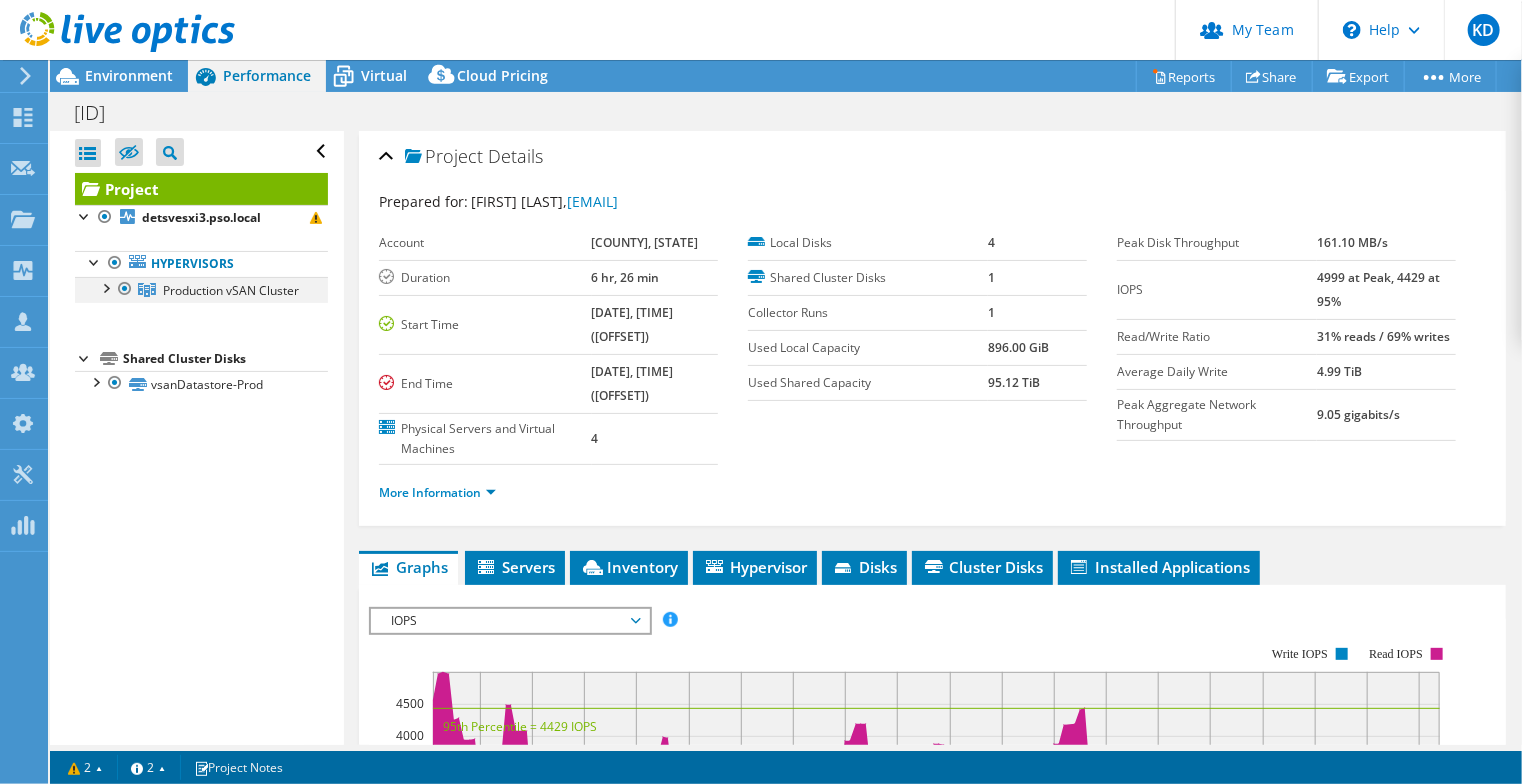 click at bounding box center [105, 287] 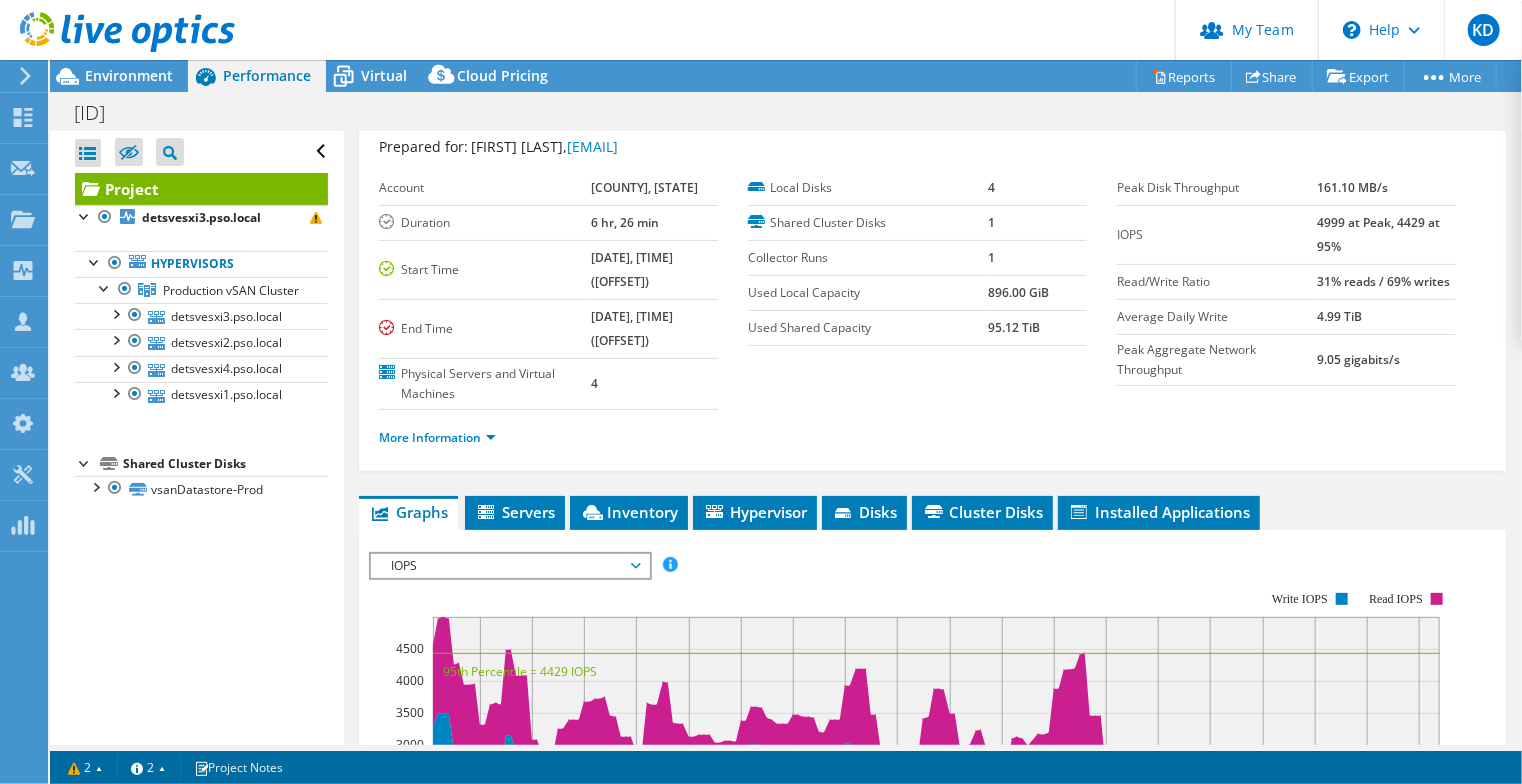 scroll, scrollTop: 133, scrollLeft: 0, axis: vertical 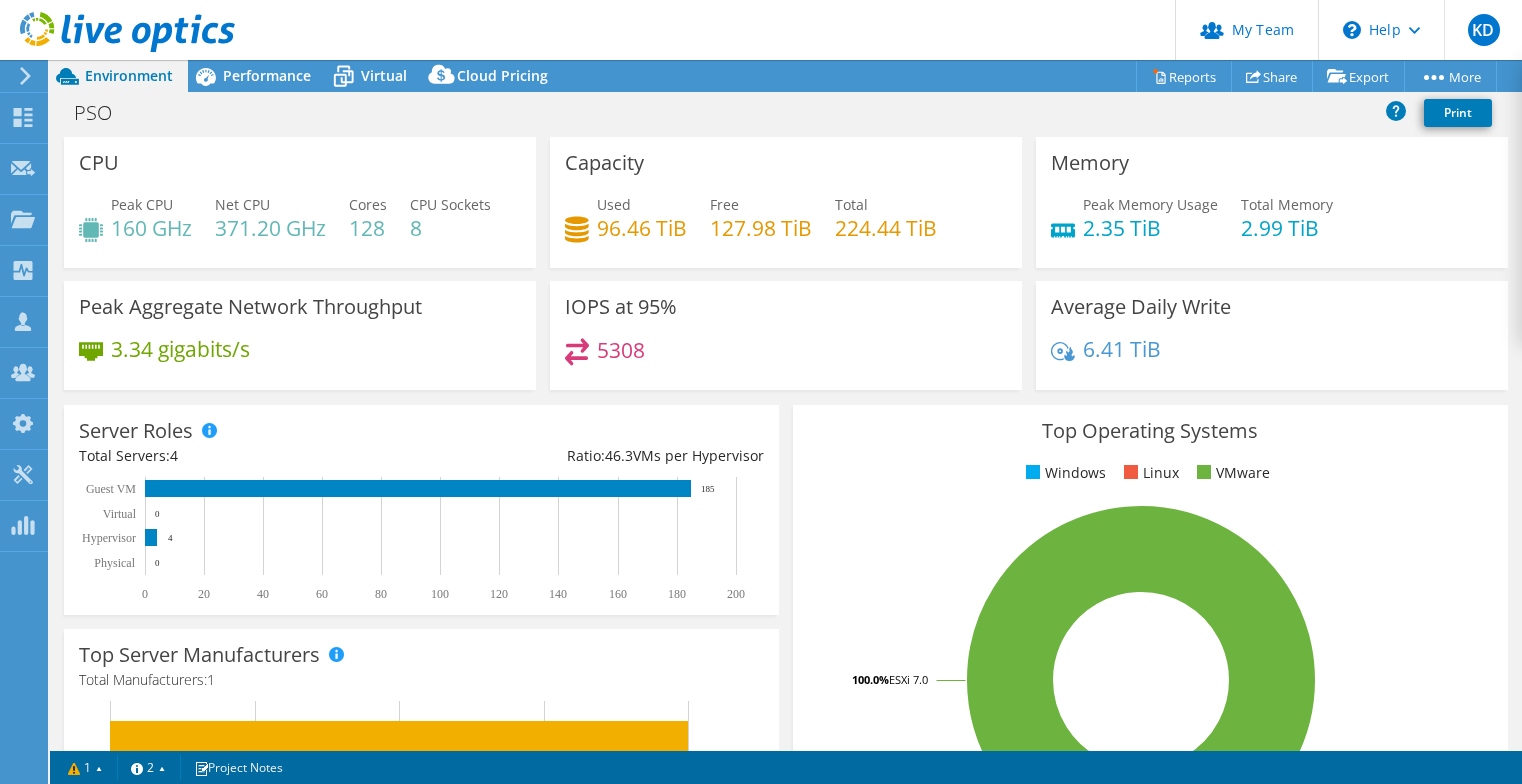 select on "USD" 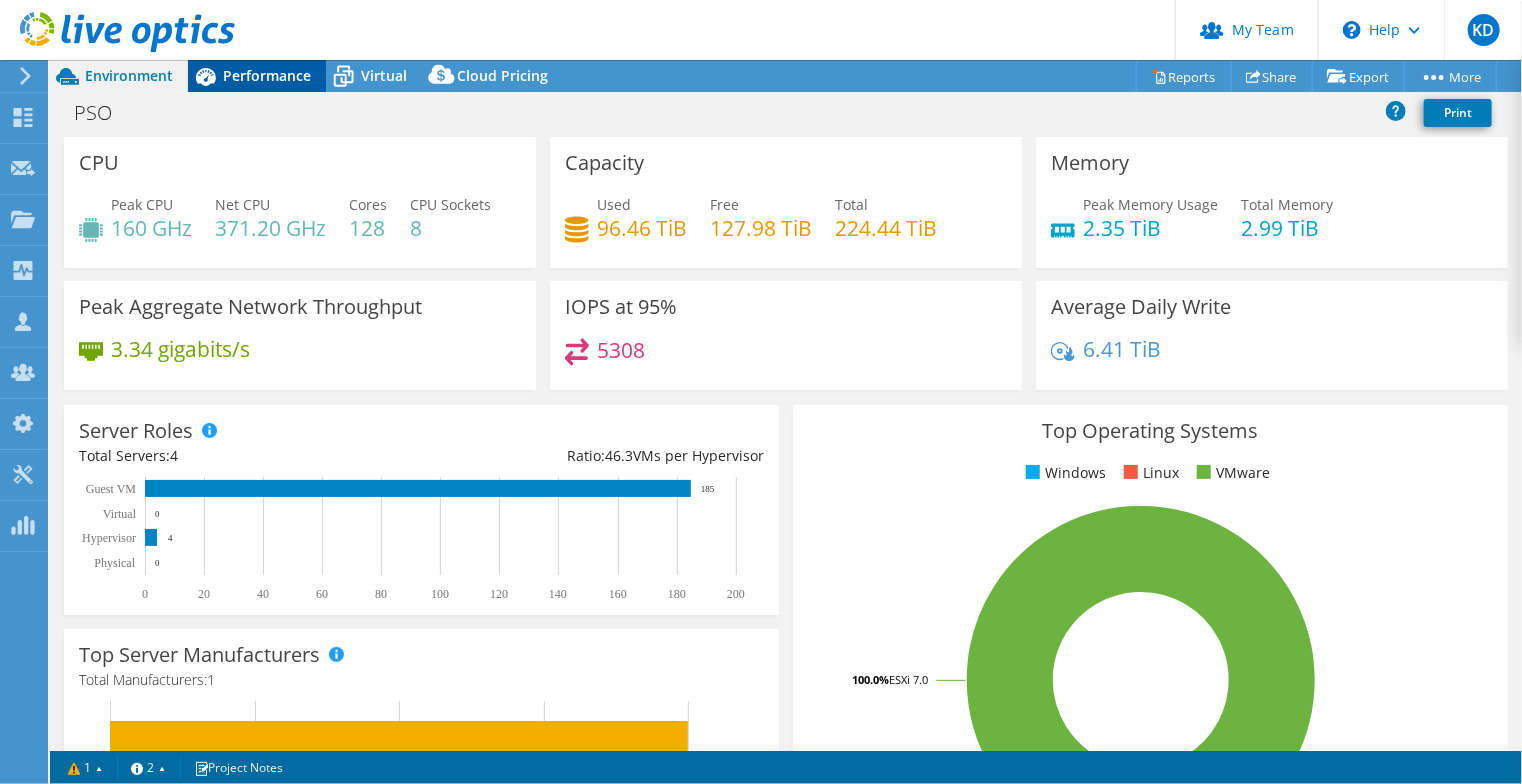 click on "Performance" at bounding box center [267, 75] 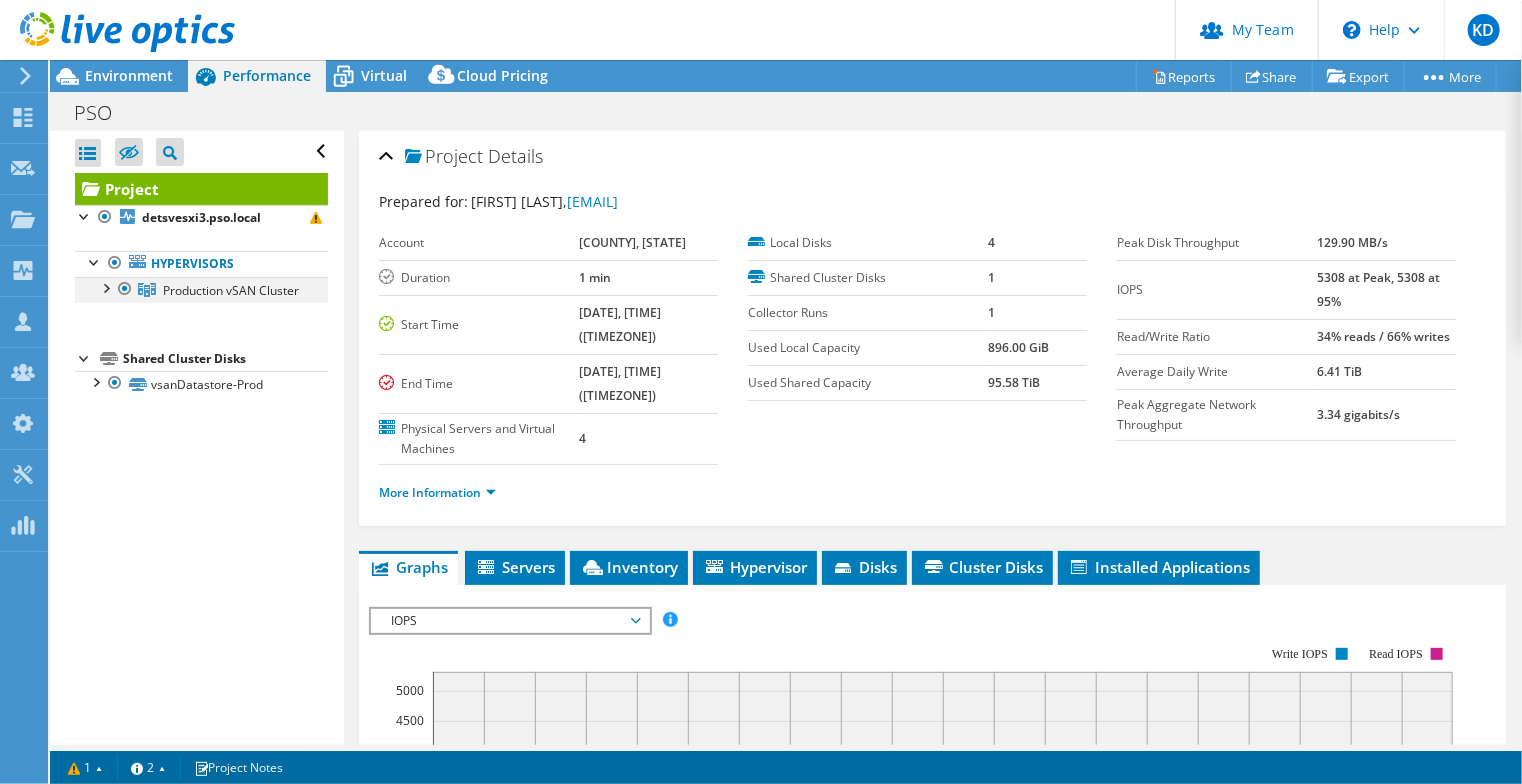 click at bounding box center (105, 287) 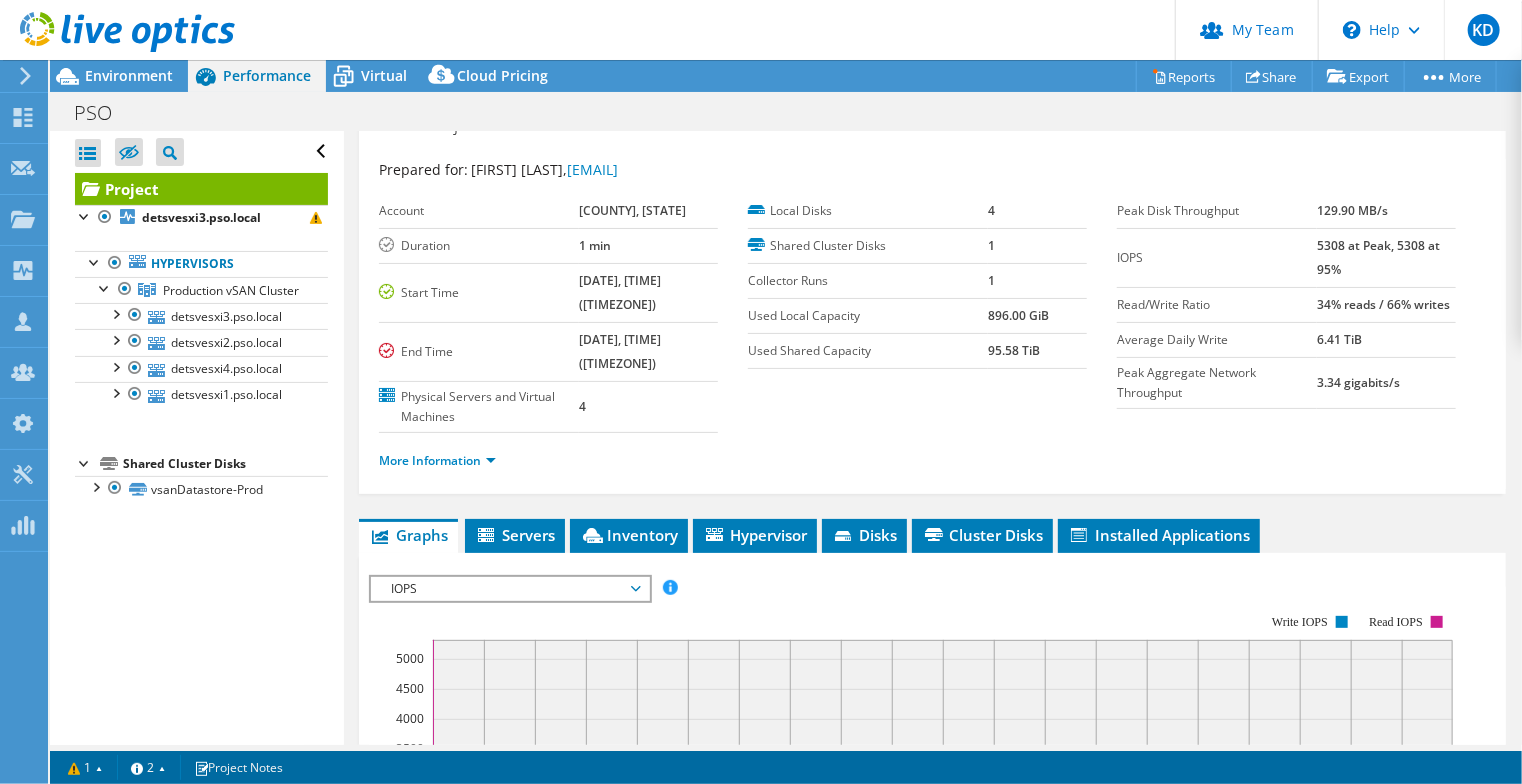 scroll, scrollTop: 0, scrollLeft: 0, axis: both 